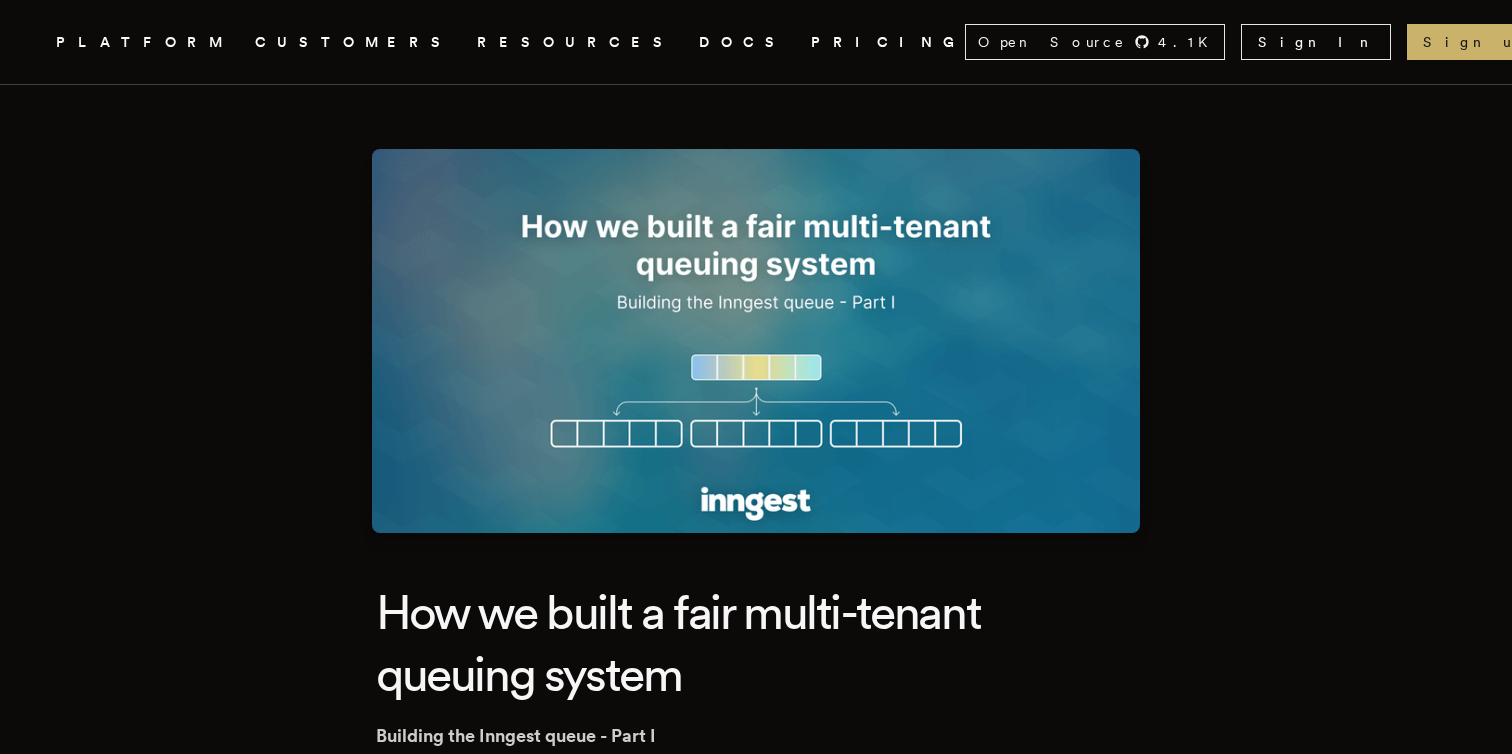 scroll, scrollTop: 0, scrollLeft: 0, axis: both 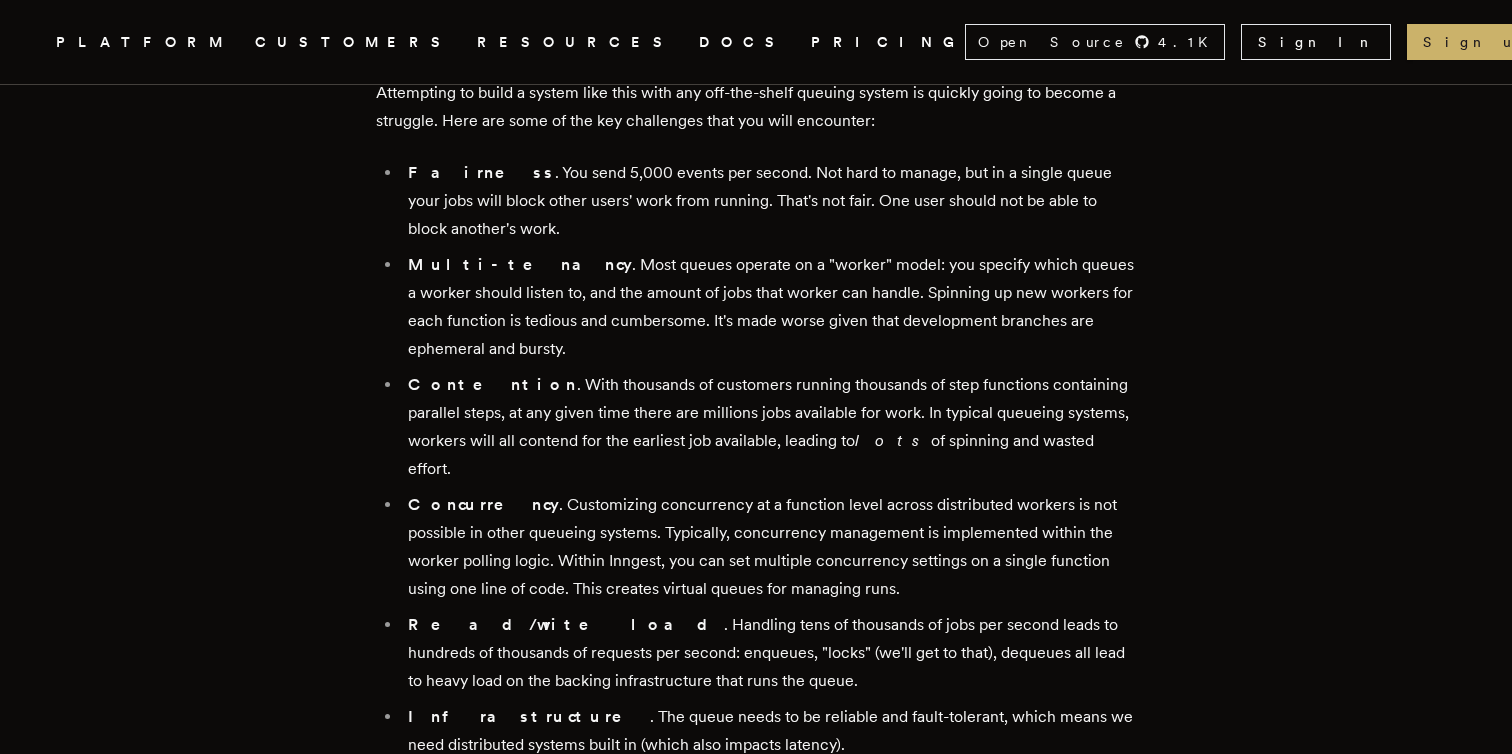 click on "Multi-tenancy .  Most queues operate on a "worker" model: you specify which queues a worker should listen to, and the amount of jobs that worker can handle. Spinning up new workers for each function is tedious and cumbersome. It's made worse given that development branches are ephemeral and bursty." at bounding box center [769, 307] 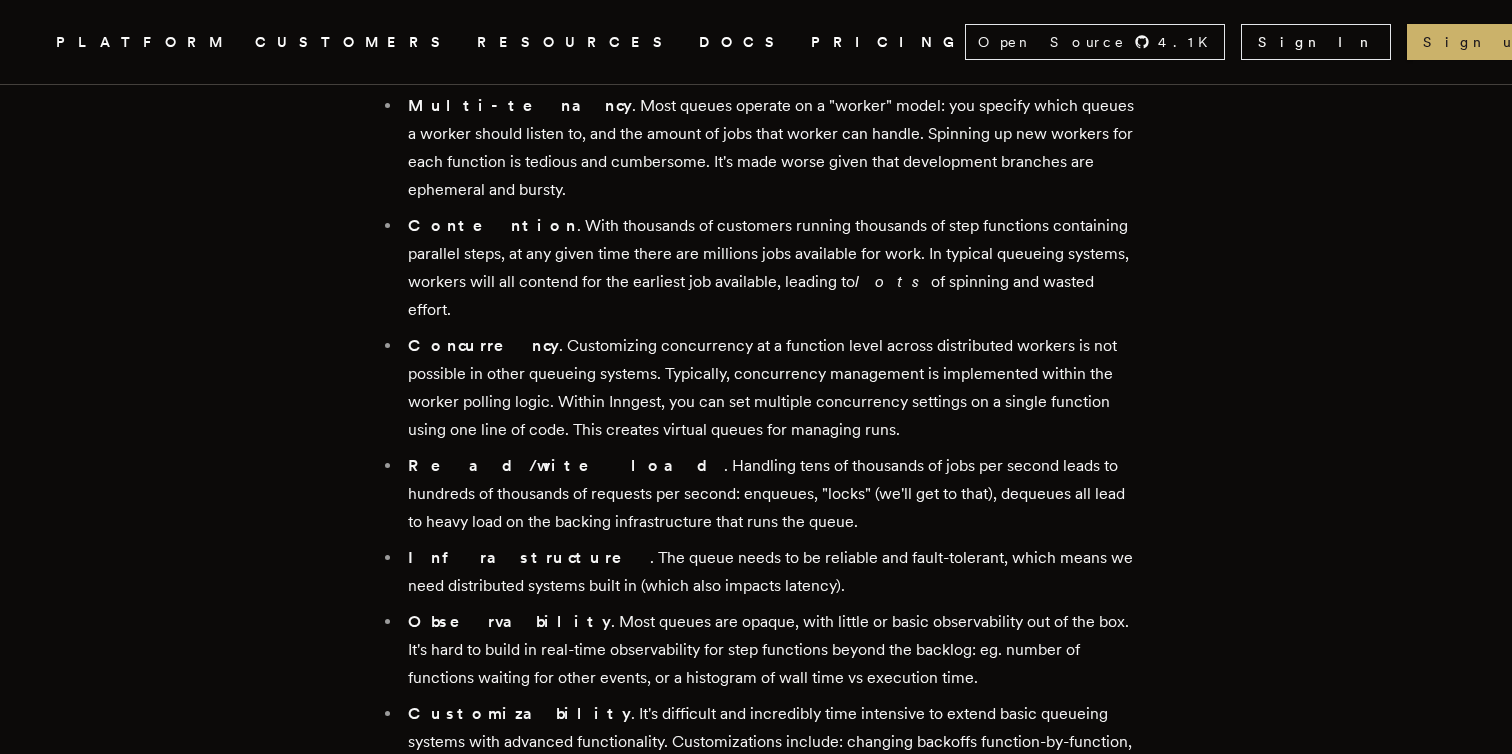 scroll, scrollTop: 1547, scrollLeft: 0, axis: vertical 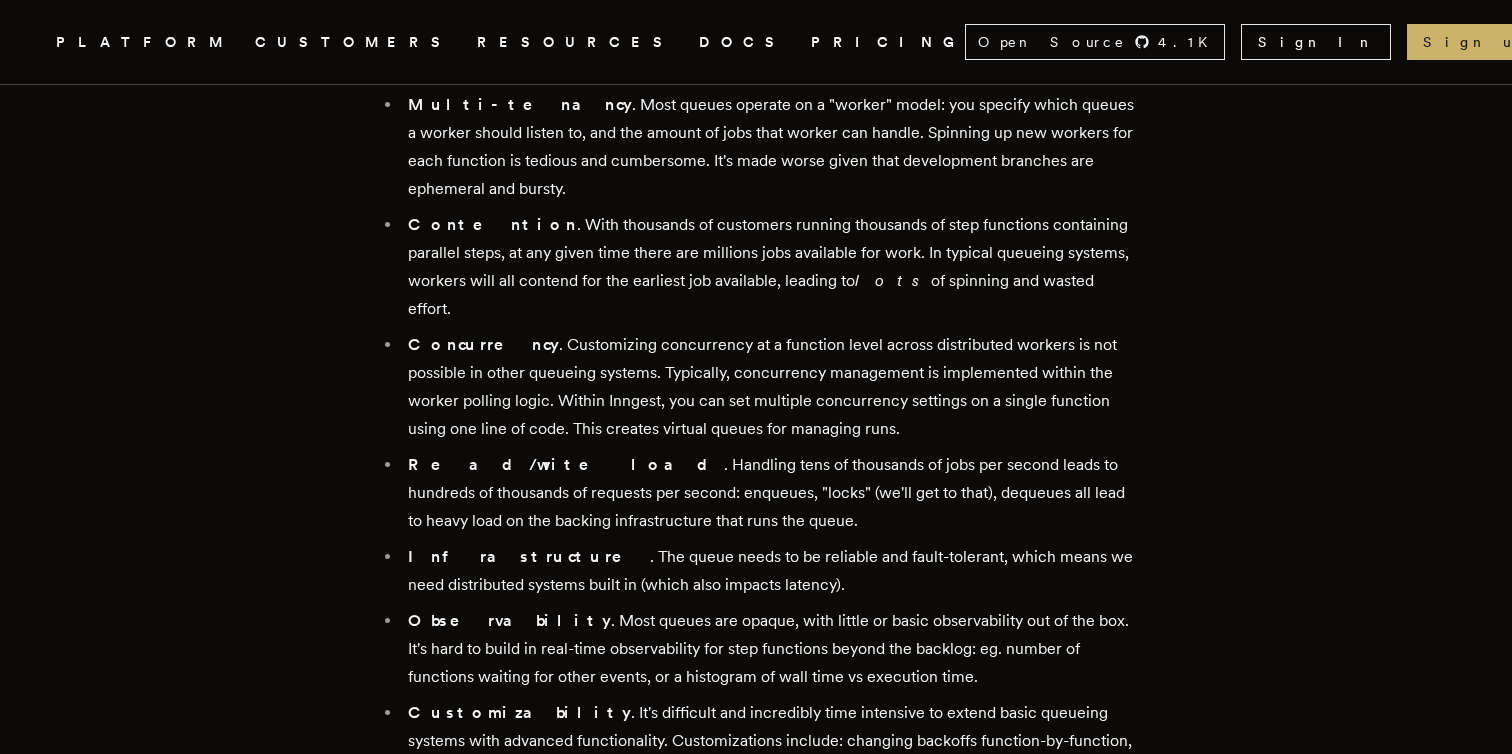 click on "Read/write load . Handling tens of thousands of jobs per second leads to hundreds of thousands of requests per second: enqueues, "locks" (we'll get to that), dequeues all lead to heavy load on the backing infrastructure that runs the queue." at bounding box center (769, 493) 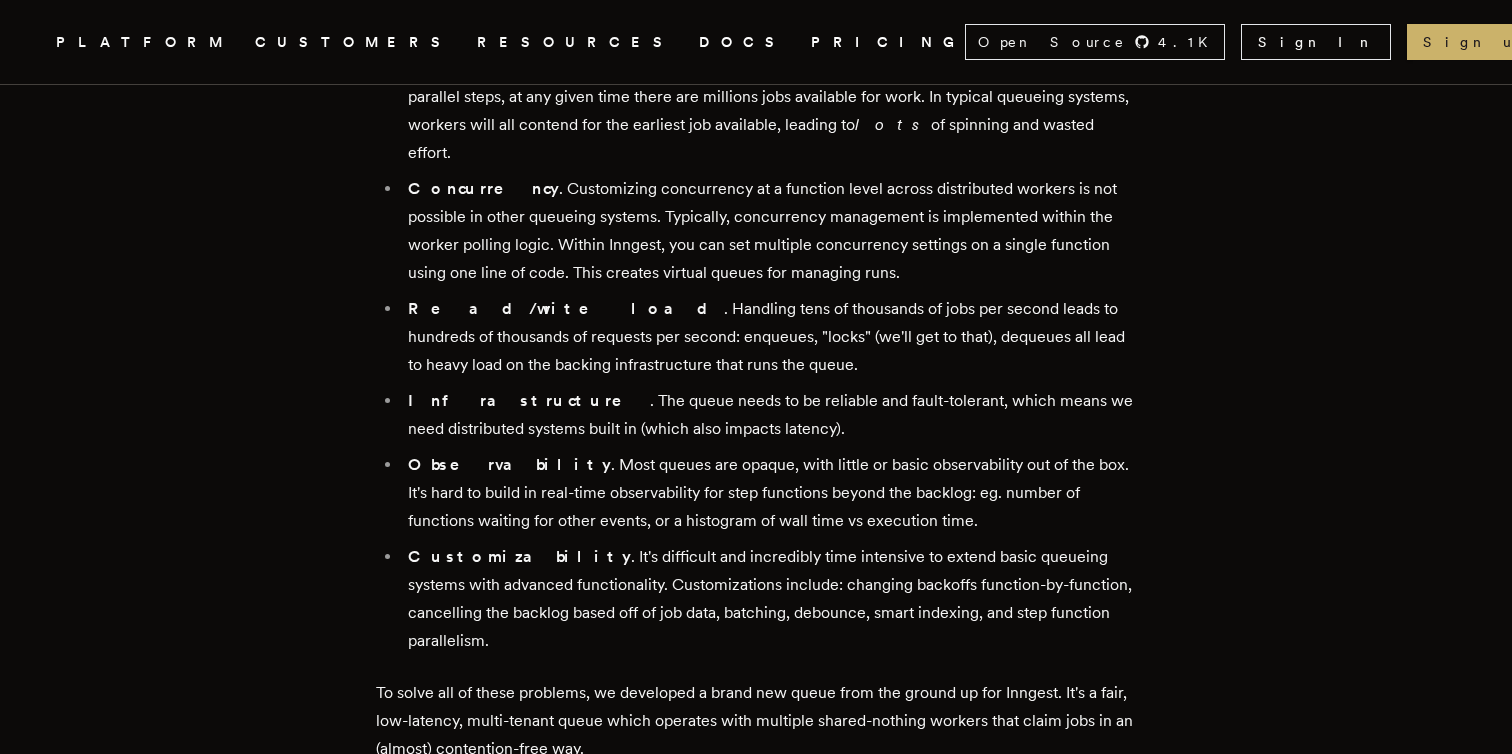 scroll, scrollTop: 1706, scrollLeft: 0, axis: vertical 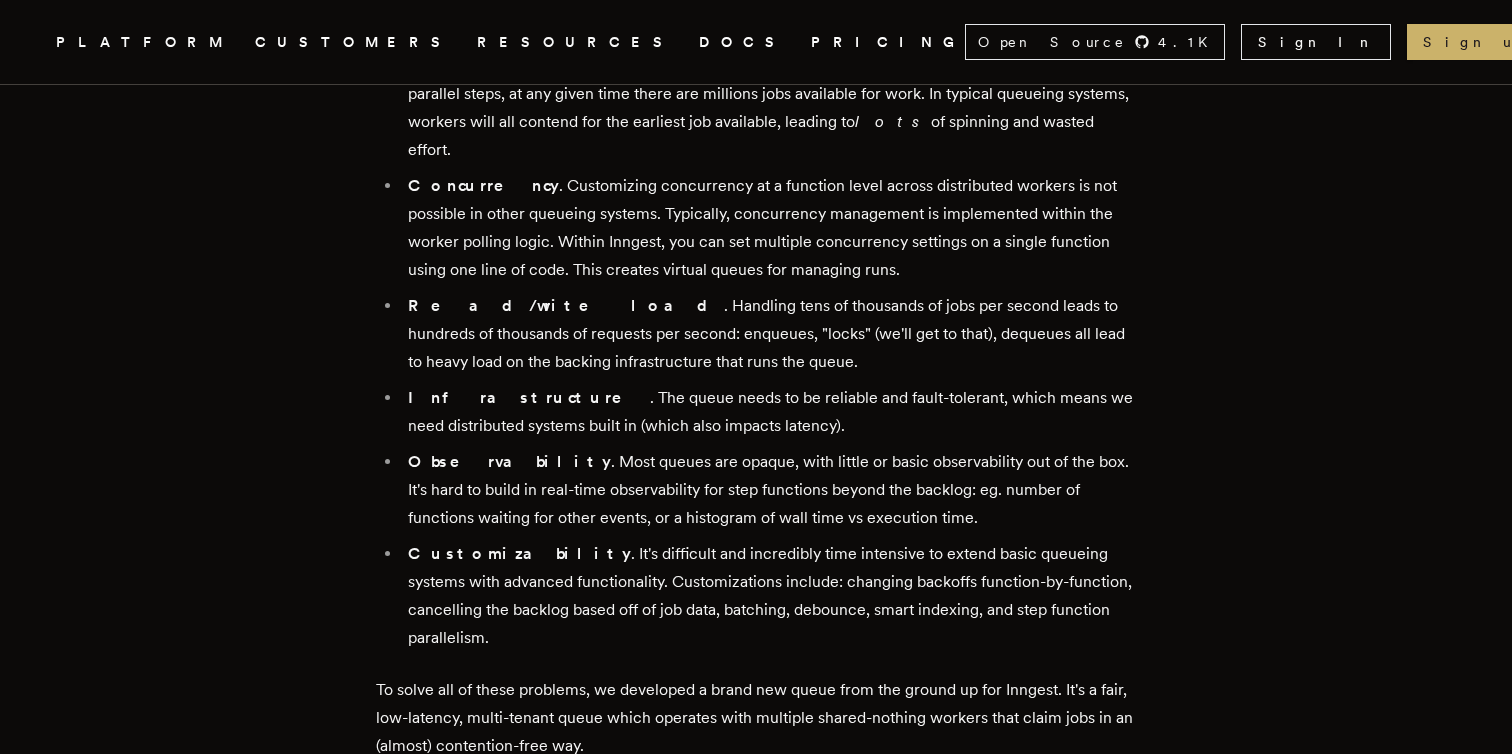 click on "Read/write load . Handling tens of thousands of jobs per second leads to hundreds of thousands of requests per second: enqueues, "locks" (we'll get to that), dequeues all lead to heavy load on the backing infrastructure that runs the queue." at bounding box center [769, 334] 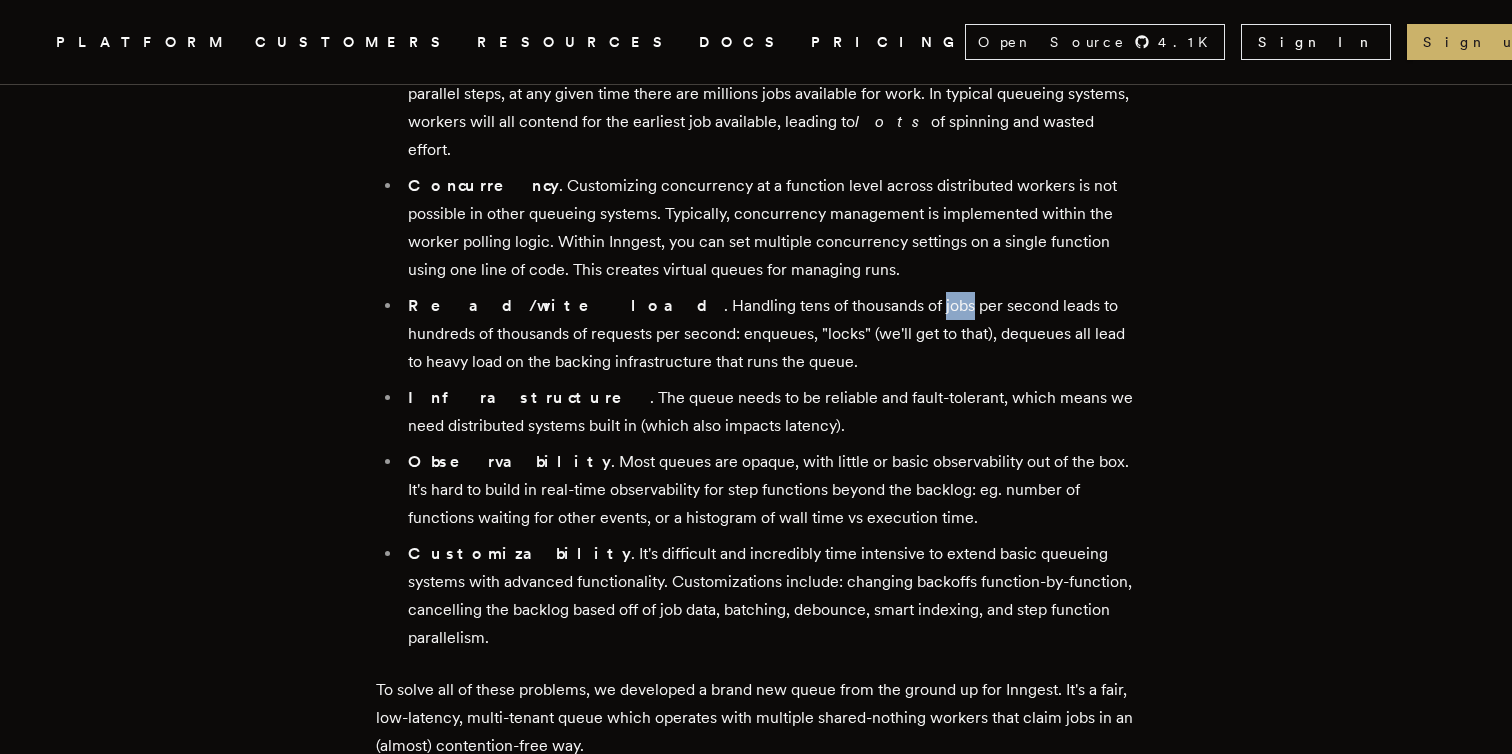 click on "Read/write load . Handling tens of thousands of jobs per second leads to hundreds of thousands of requests per second: enqueues, "locks" (we'll get to that), dequeues all lead to heavy load on the backing infrastructure that runs the queue." at bounding box center [769, 334] 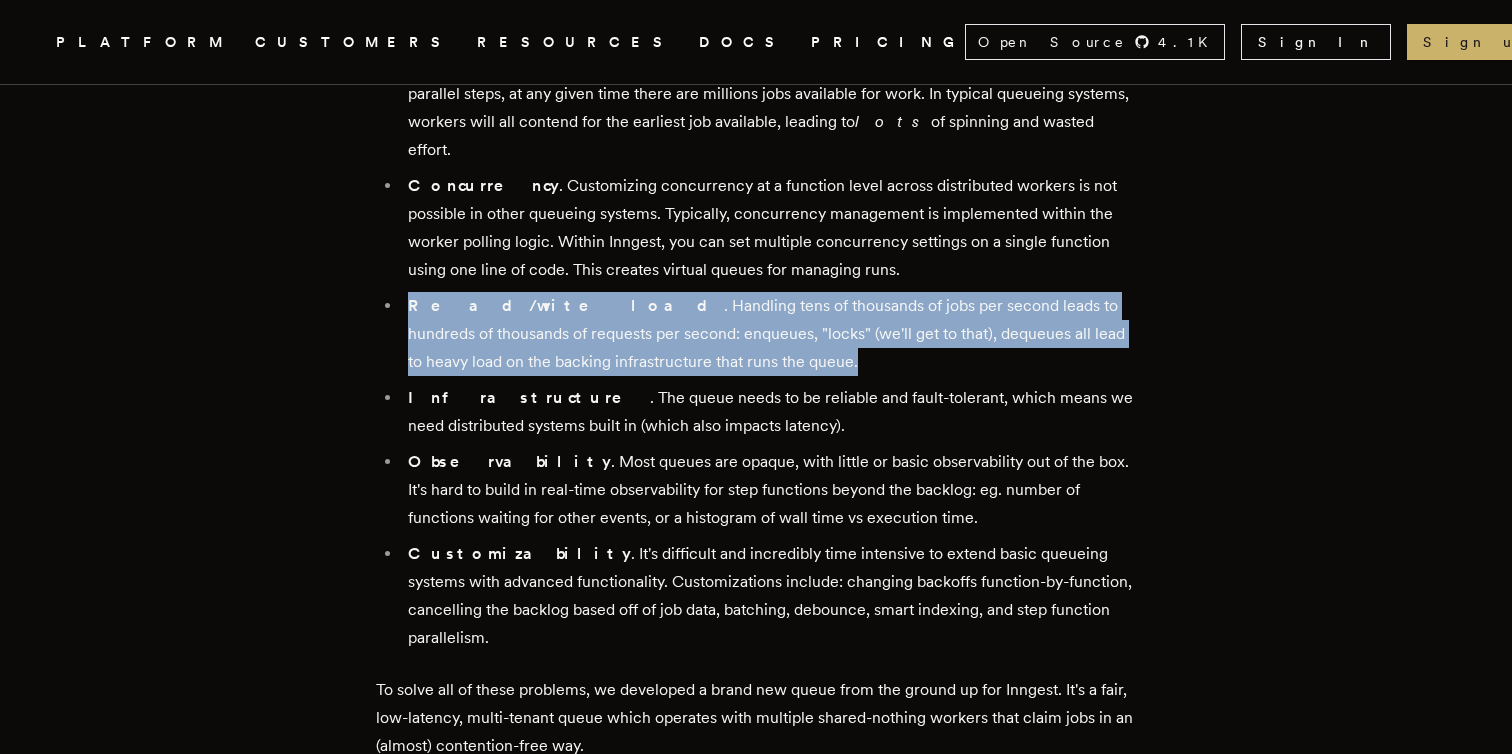 click on "Read/write load . Handling tens of thousands of jobs per second leads to hundreds of thousands of requests per second: enqueues, "locks" (we'll get to that), dequeues all lead to heavy load on the backing infrastructure that runs the queue." at bounding box center (769, 334) 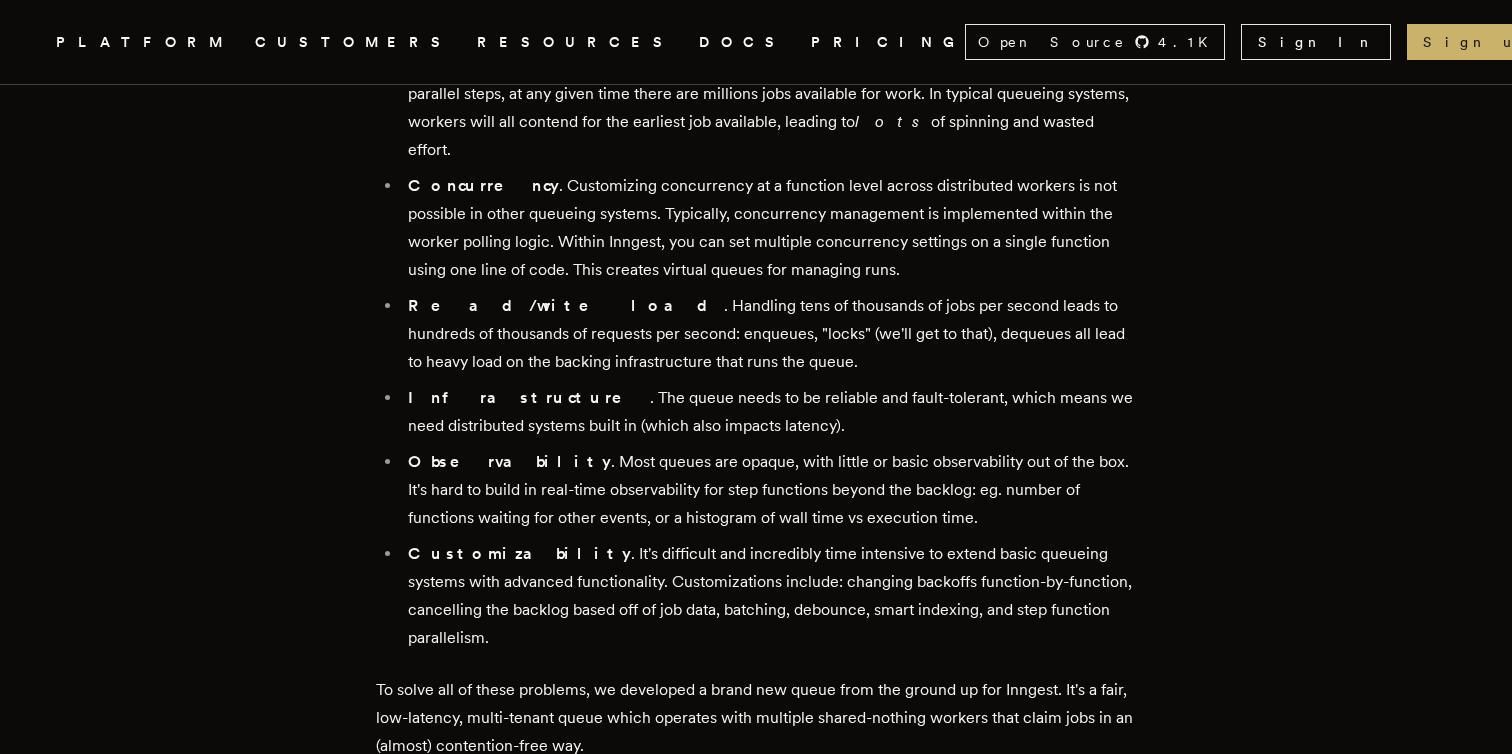 click on "Read/write load . Handling tens of thousands of jobs per second leads to hundreds of thousands of requests per second: enqueues, "locks" (we'll get to that), dequeues all lead to heavy load on the backing infrastructure that runs the queue." at bounding box center [769, 334] 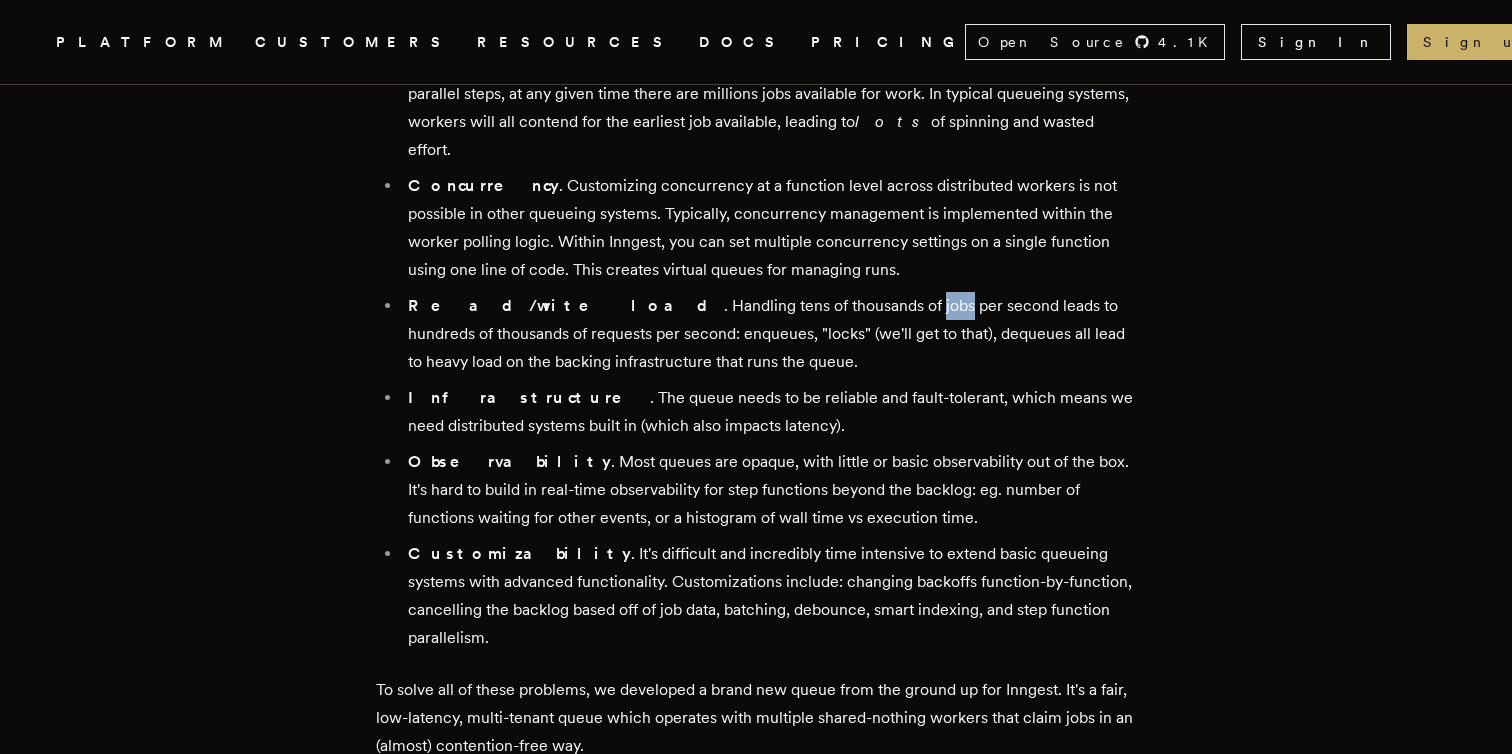 click on "Read/write load . Handling tens of thousands of jobs per second leads to hundreds of thousands of requests per second: enqueues, "locks" (we'll get to that), dequeues all lead to heavy load on the backing infrastructure that runs the queue." at bounding box center [769, 334] 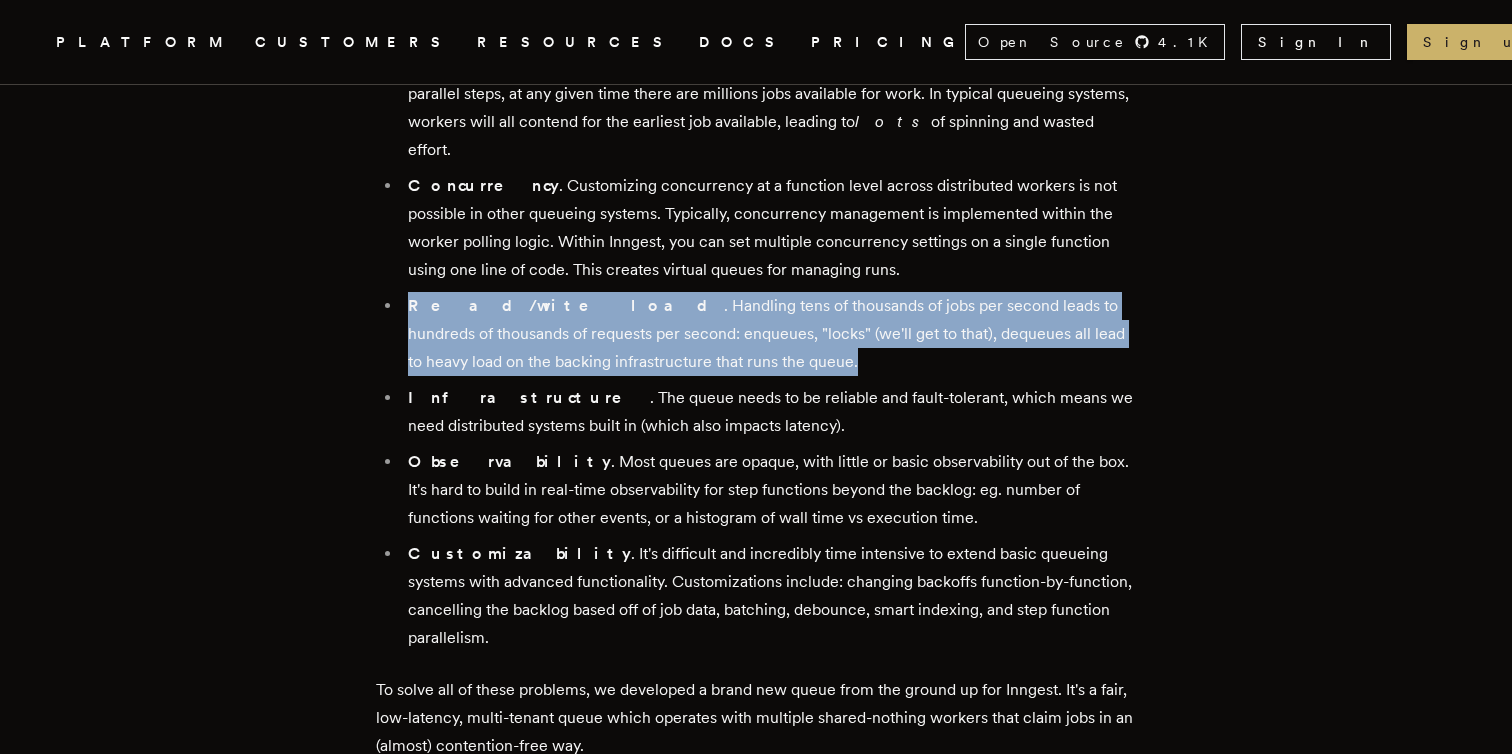click on "Read/write load . Handling tens of thousands of jobs per second leads to hundreds of thousands of requests per second: enqueues, "locks" (we'll get to that), dequeues all lead to heavy load on the backing infrastructure that runs the queue." at bounding box center [769, 334] 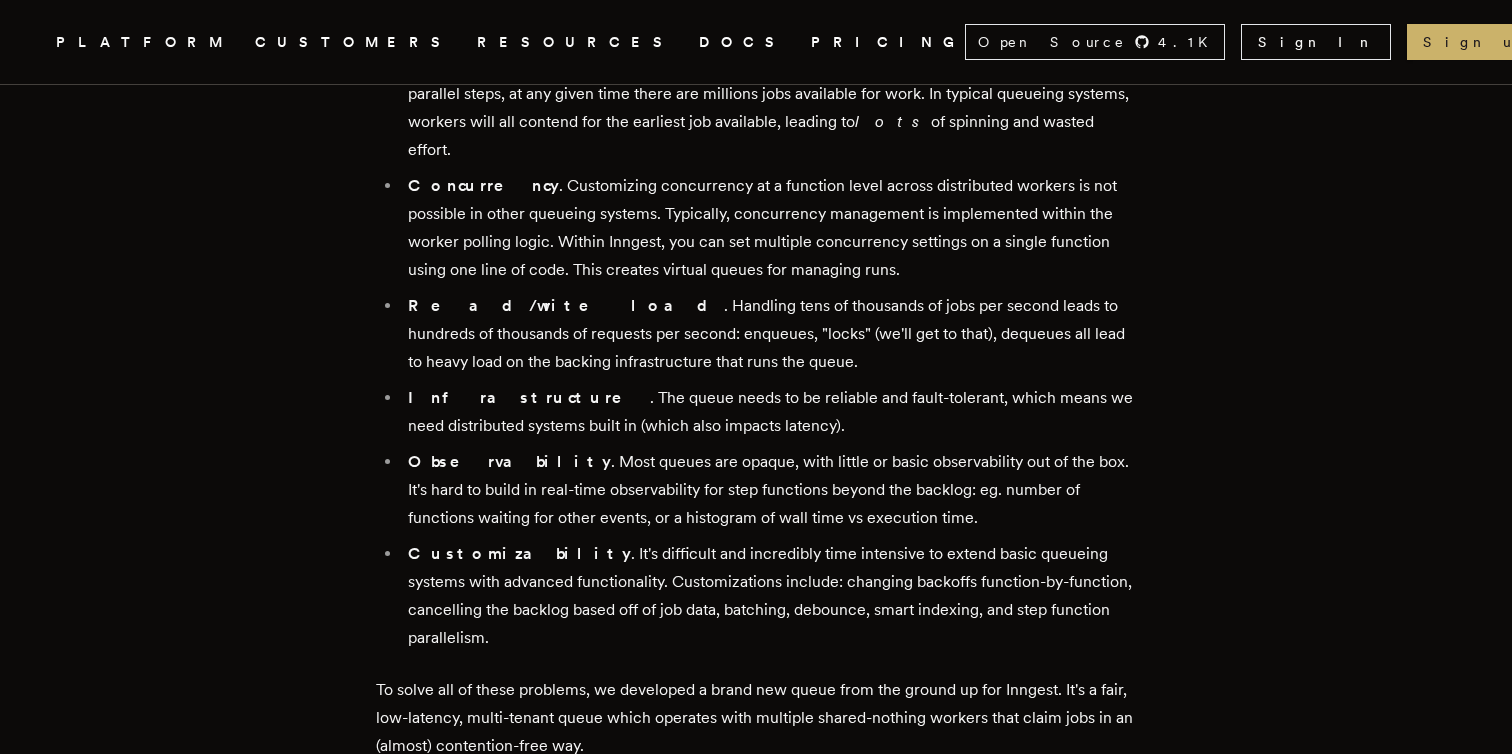 click on "Read/write load . Handling tens of thousands of jobs per second leads to hundreds of thousands of requests per second: enqueues, "locks" (we'll get to that), dequeues all lead to heavy load on the backing infrastructure that runs the queue." at bounding box center [769, 334] 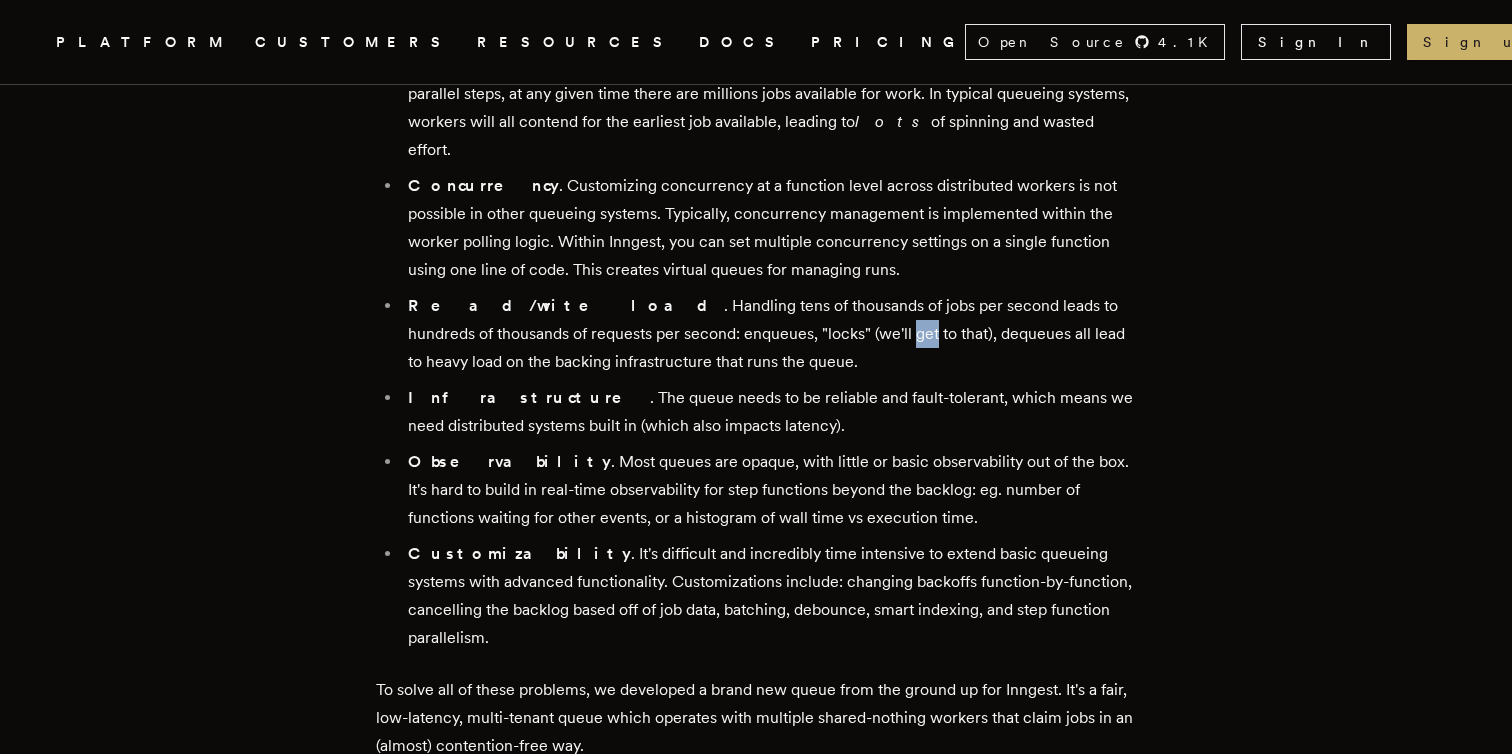 click on "Read/write load . Handling tens of thousands of jobs per second leads to hundreds of thousands of requests per second: enqueues, "locks" (we'll get to that), dequeues all lead to heavy load on the backing infrastructure that runs the queue." at bounding box center [769, 334] 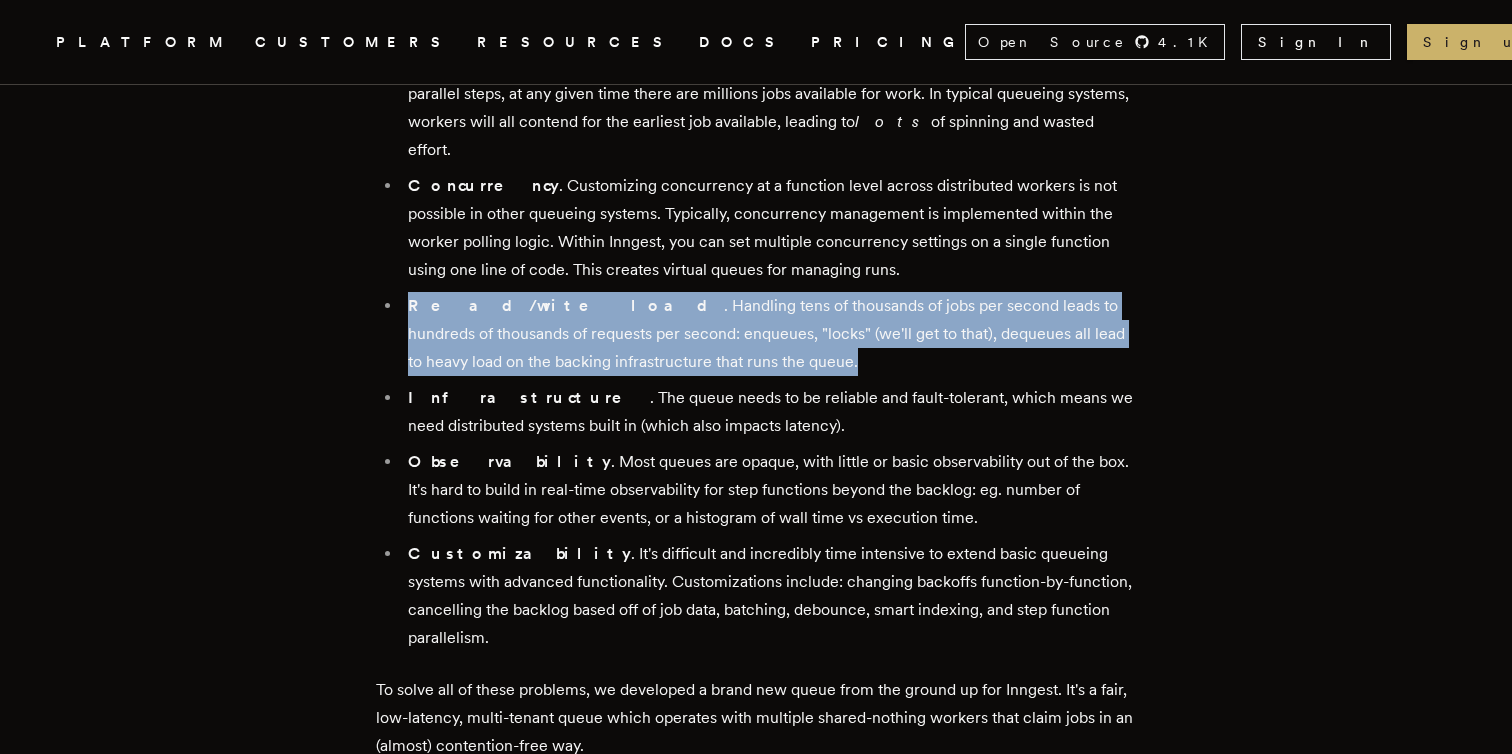 click on "Read/write load . Handling tens of thousands of jobs per second leads to hundreds of thousands of requests per second: enqueues, "locks" (we'll get to that), dequeues all lead to heavy load on the backing infrastructure that runs the queue." at bounding box center [769, 334] 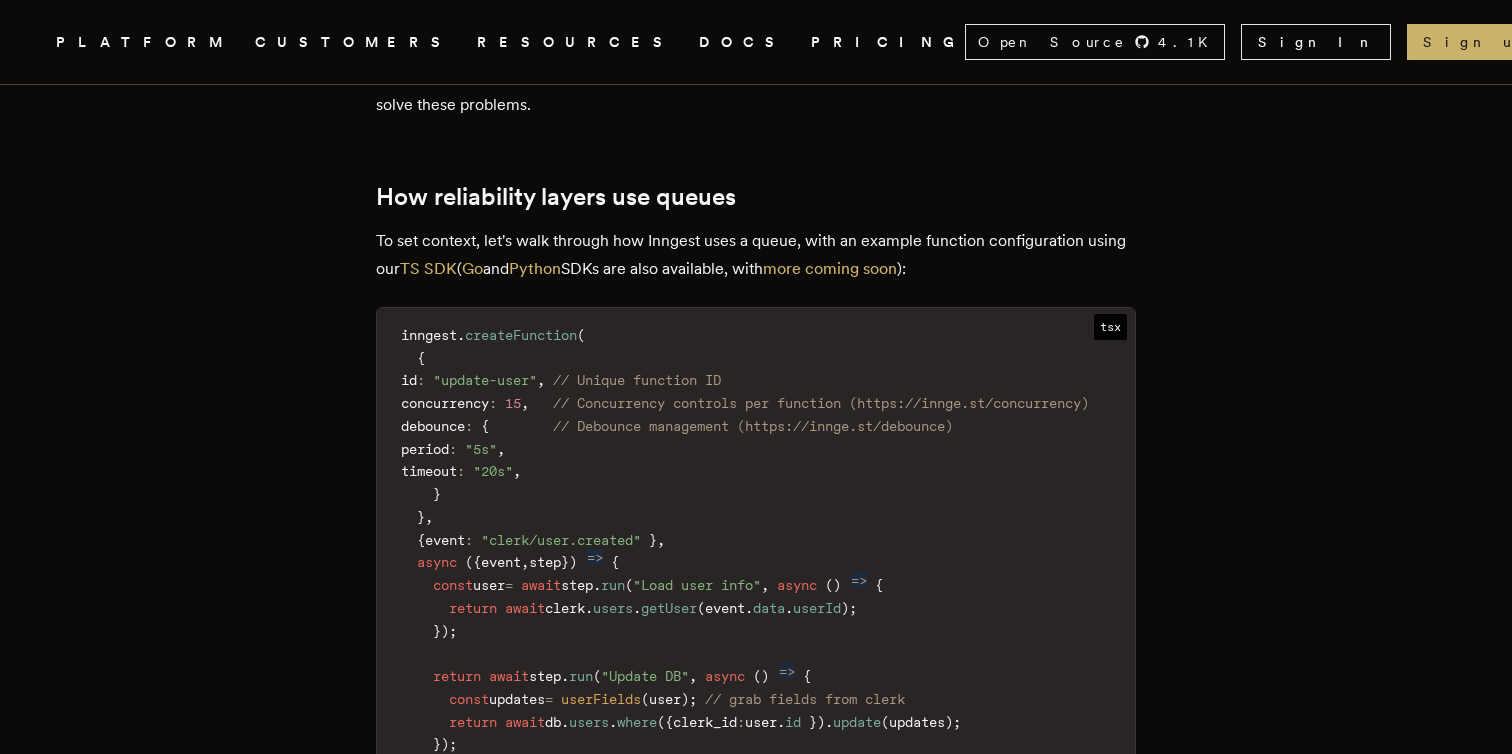 scroll, scrollTop: 2445, scrollLeft: 0, axis: vertical 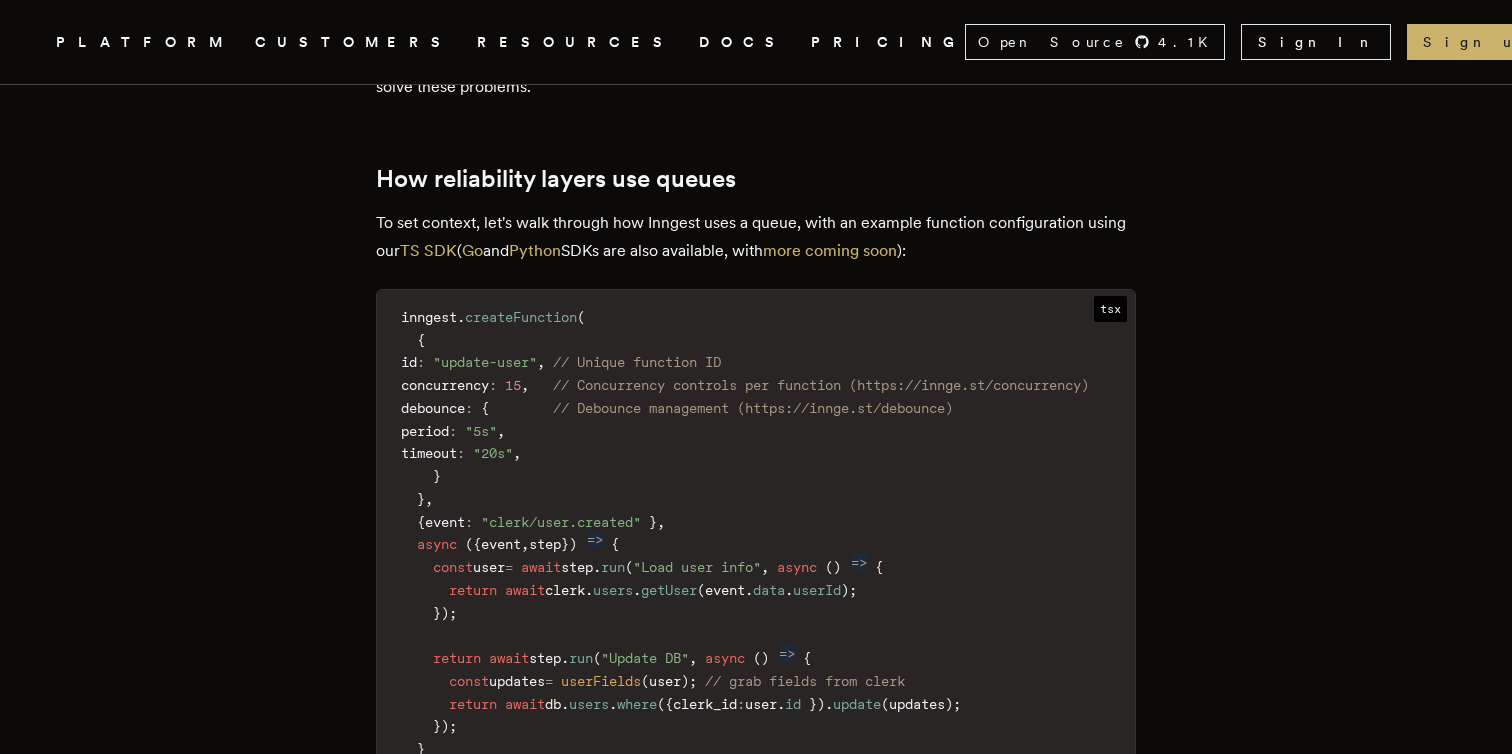 click on "inngest . createFunction (
{
id :   "update-user" ,   // Unique function ID
concurrency :   15 ,     // Concurrency controls per function (https://innge.st/concurrency)
debounce :   {          // Debounce management (https://innge.st/debounce)
period :   "5s" ,
timeout :   "20s" ,
}
} ,
{  event :   "clerk/user.created"   } ,
async   ( {  event ,  step  } )   =>   {
const  user  =   await  step . run ( "Load user info" ,   async   ( )   =>   {
return   await  clerk . users . getUser ( event . data . userId ) ;
} ) ;
return   await  step . run ( "Update DB" ,   async   ( )   =>   {
const  updates  =   userFields ( user ) ;   // grab fields from clerk
return   await  db . users . where ( {  clerk_id :  user . id   } ) . update ( updates ) ;
} ) ;
}
) ;" at bounding box center (756, 545) 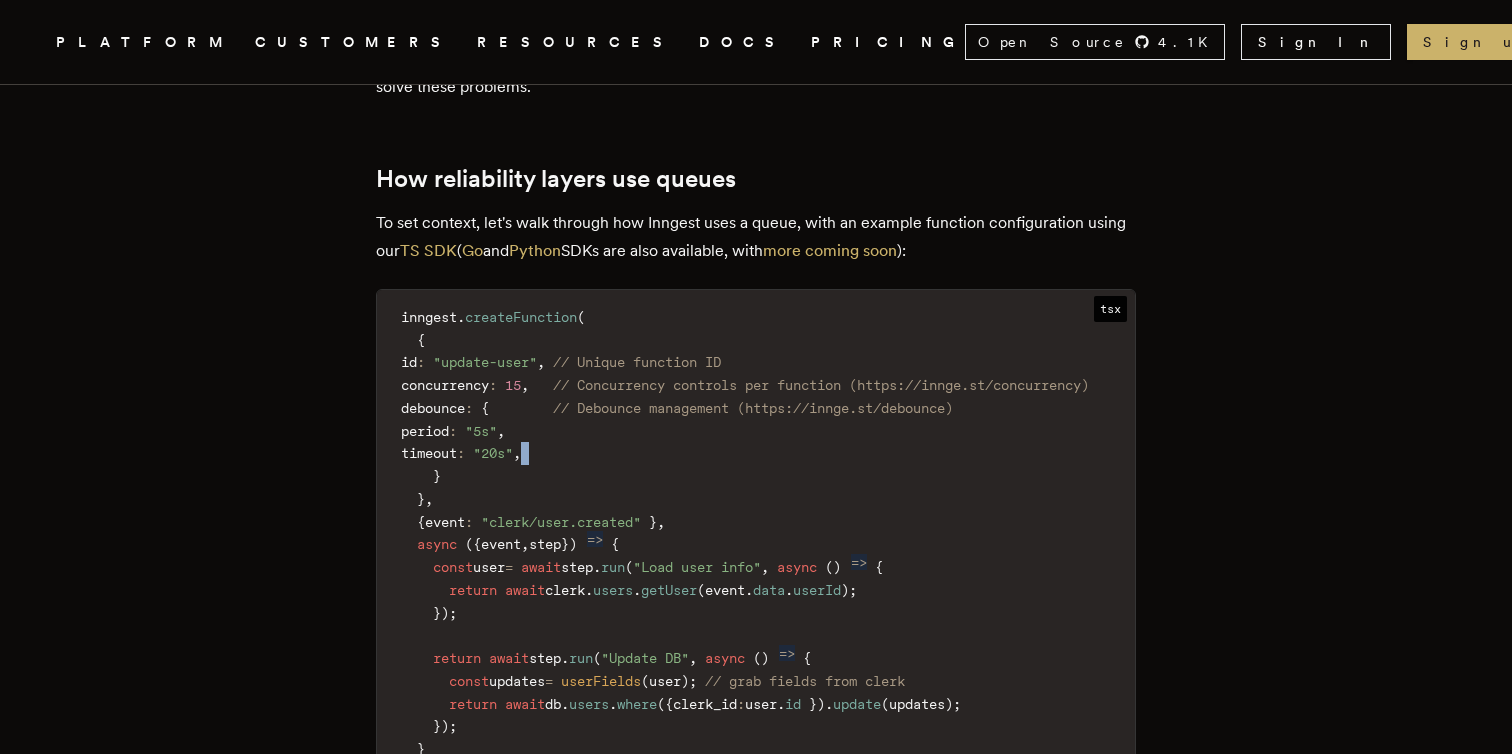 click on "inngest . createFunction (
{
id :   "update-user" ,   // Unique function ID
concurrency :   15 ,     // Concurrency controls per function (https://innge.st/concurrency)
debounce :   {          // Debounce management (https://innge.st/debounce)
period :   "5s" ,
timeout :   "20s" ,
}
} ,
{  event :   "clerk/user.created"   } ,
async   ( {  event ,  step  } )   =>   {
const  user  =   await  step . run ( "Load user info" ,   async   ( )   =>   {
return   await  clerk . users . getUser ( event . data . userId ) ;
} ) ;
return   await  step . run ( "Update DB" ,   async   ( )   =>   {
const  updates  =   userFields ( user ) ;   // grab fields from clerk
return   await  db . users . where ( {  clerk_id :  user . id   } ) . update ( updates ) ;
} ) ;
}
) ;" at bounding box center (756, 545) 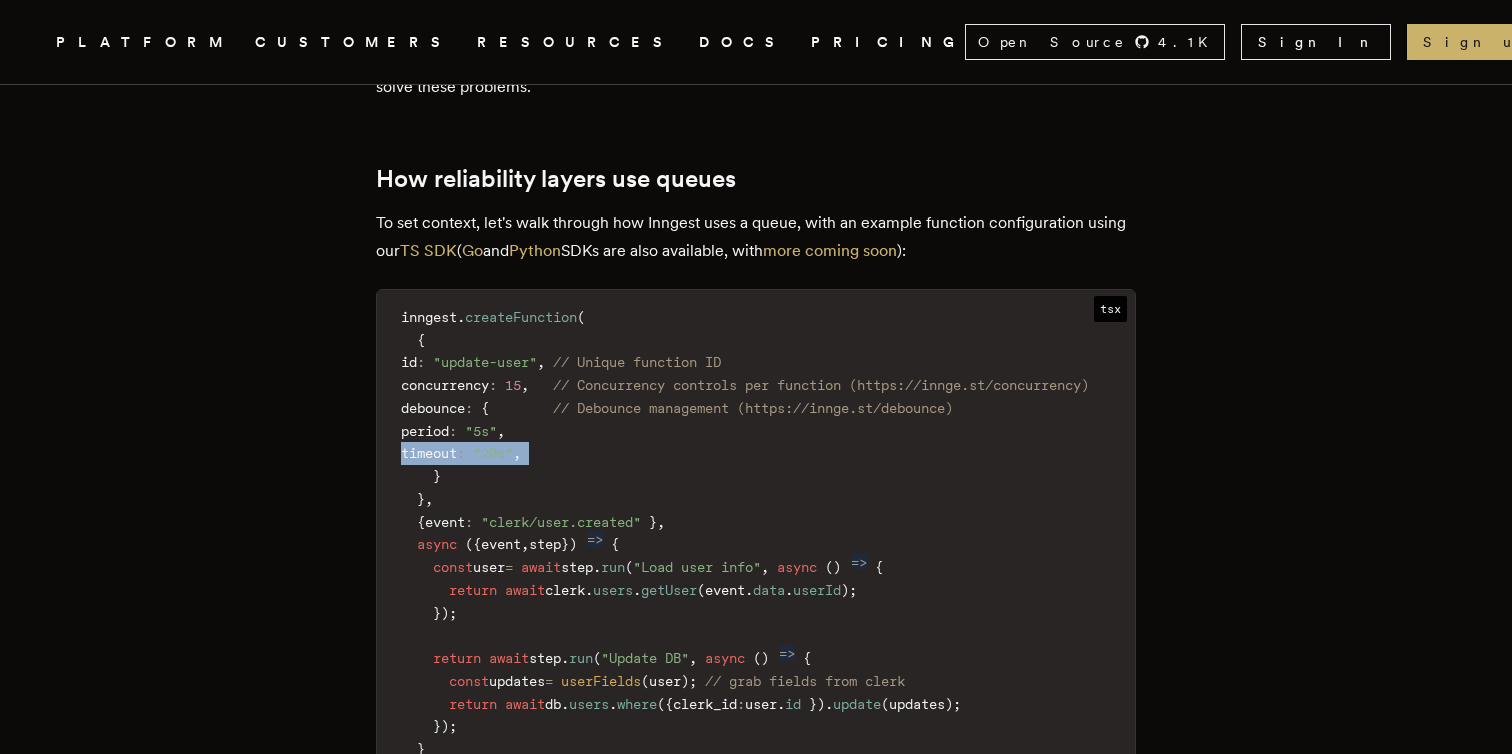 click on "inngest . createFunction (
{
id :   "update-user" ,   // Unique function ID
concurrency :   15 ,     // Concurrency controls per function (https://innge.st/concurrency)
debounce :   {          // Debounce management (https://innge.st/debounce)
period :   "5s" ,
timeout :   "20s" ,
}
} ,
{  event :   "clerk/user.created"   } ,
async   ( {  event ,  step  } )   =>   {
const  user  =   await  step . run ( "Load user info" ,   async   ( )   =>   {
return   await  clerk . users . getUser ( event . data . userId ) ;
} ) ;
return   await  step . run ( "Update DB" ,   async   ( )   =>   {
const  updates  =   userFields ( user ) ;   // grab fields from clerk
return   await  db . users . where ( {  clerk_id :  user . id   } ) . update ( updates ) ;
} ) ;
}
) ;" at bounding box center [756, 545] 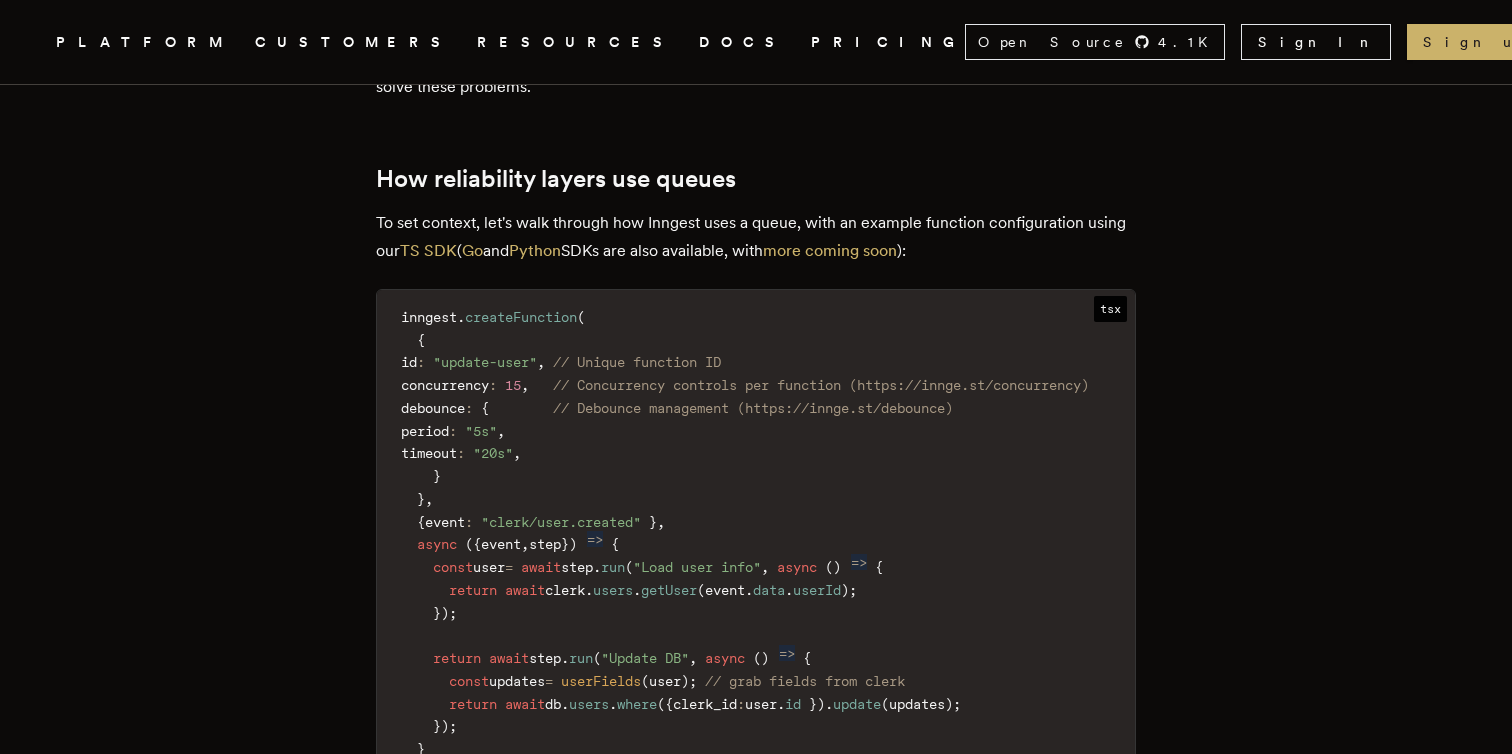 click on "inngest . createFunction (
{
id :   "update-user" ,   // Unique function ID
concurrency :   15 ,     // Concurrency controls per function (https://innge.st/concurrency)
debounce :   {          // Debounce management (https://innge.st/debounce)
period :   "5s" ,
timeout :   "20s" ,
}
} ,
{  event :   "clerk/user.created"   } ,
async   ( {  event ,  step  } )   =>   {
const  user  =   await  step . run ( "Load user info" ,   async   ( )   =>   {
return   await  clerk . users . getUser ( event . data . userId ) ;
} ) ;
return   await  step . run ( "Update DB" ,   async   ( )   =>   {
const  updates  =   userFields ( user ) ;   // grab fields from clerk
return   await  db . users . where ( {  clerk_id :  user . id   } ) . update ( updates ) ;
} ) ;
}
) ;" at bounding box center (756, 545) 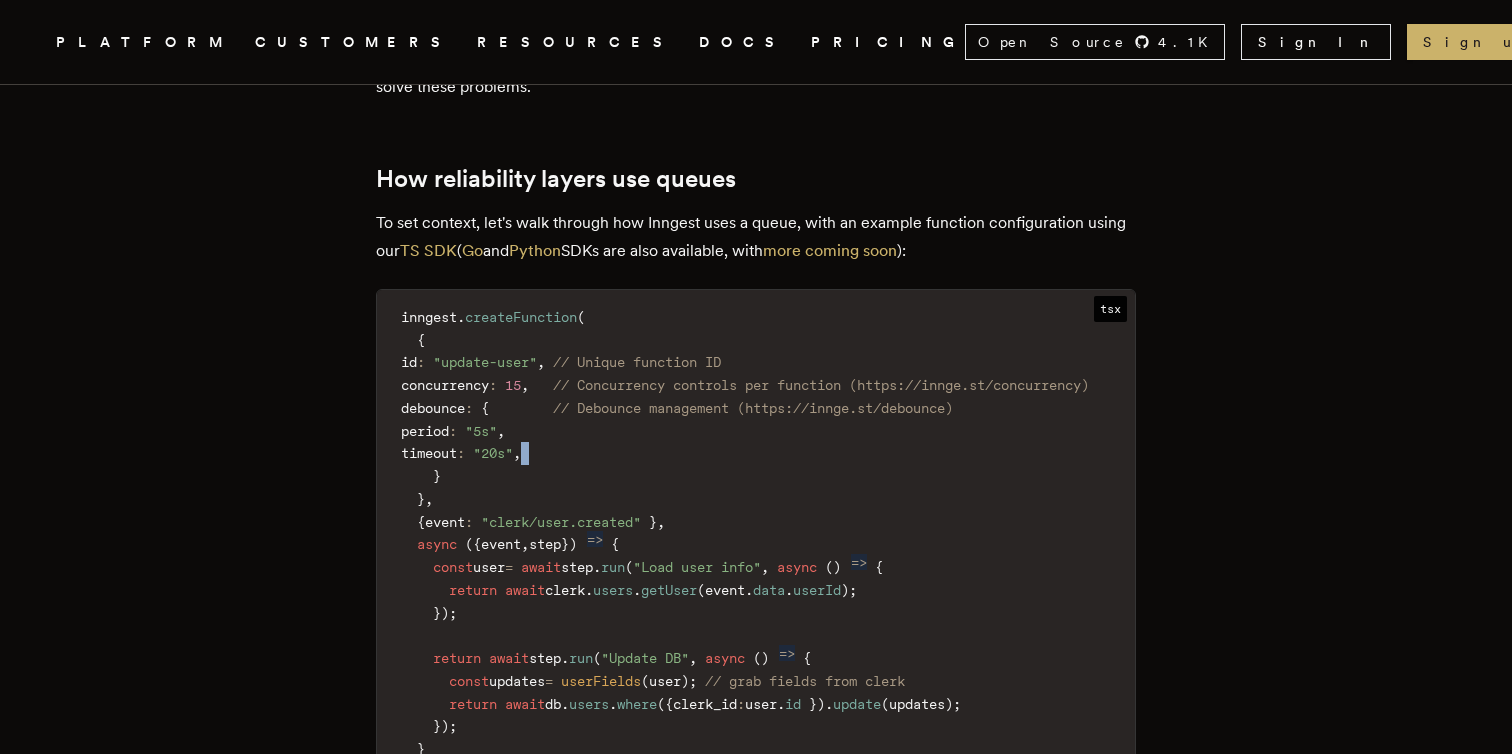 click on "inngest . createFunction (
{
id :   "update-user" ,   // Unique function ID
concurrency :   15 ,     // Concurrency controls per function (https://innge.st/concurrency)
debounce :   {          // Debounce management (https://innge.st/debounce)
period :   "5s" ,
timeout :   "20s" ,
}
} ,
{  event :   "clerk/user.created"   } ,
async   ( {  event ,  step  } )   =>   {
const  user  =   await  step . run ( "Load user info" ,   async   ( )   =>   {
return   await  clerk . users . getUser ( event . data . userId ) ;
} ) ;
return   await  step . run ( "Update DB" ,   async   ( )   =>   {
const  updates  =   userFields ( user ) ;   // grab fields from clerk
return   await  db . users . where ( {  clerk_id :  user . id   } ) . update ( updates ) ;
} ) ;
}
) ;" at bounding box center (756, 545) 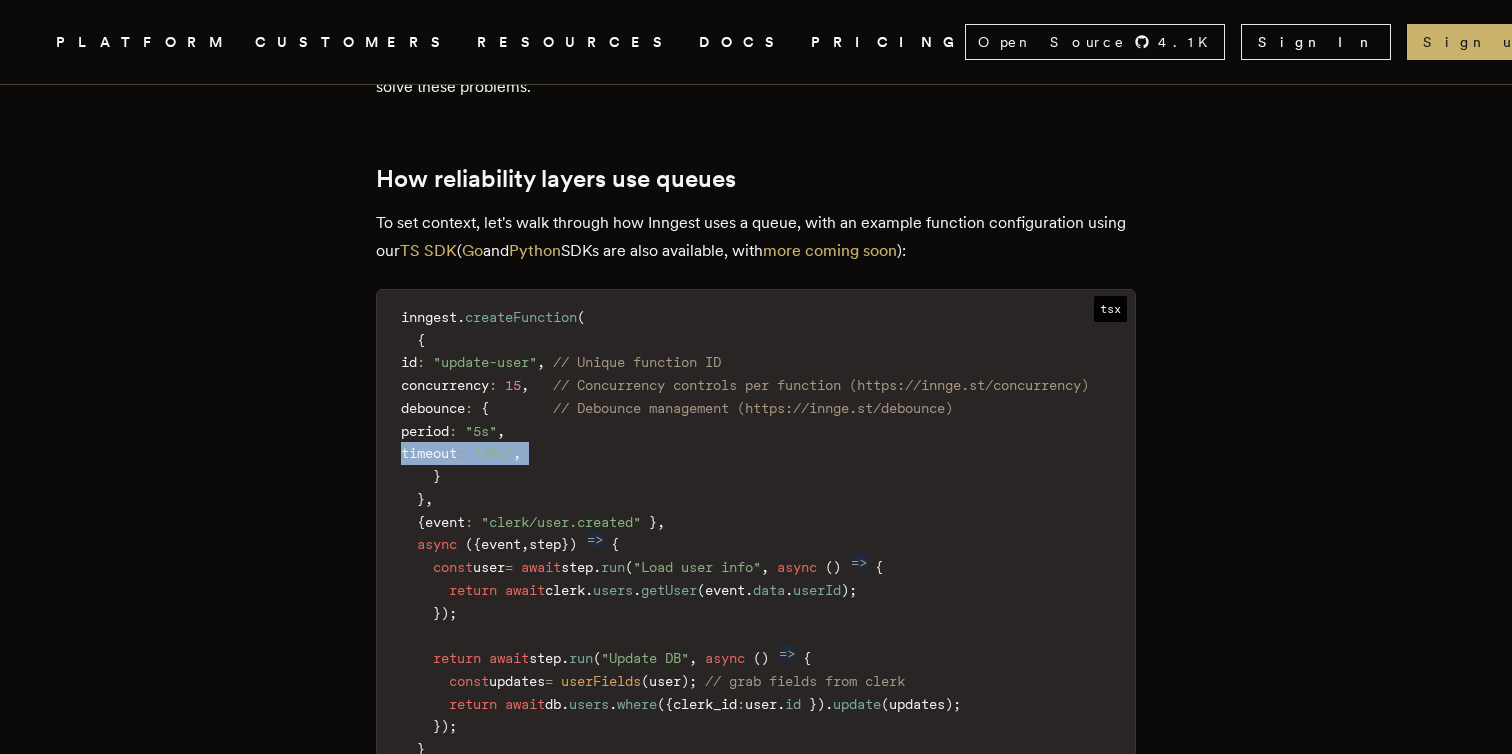 scroll, scrollTop: 2487, scrollLeft: 0, axis: vertical 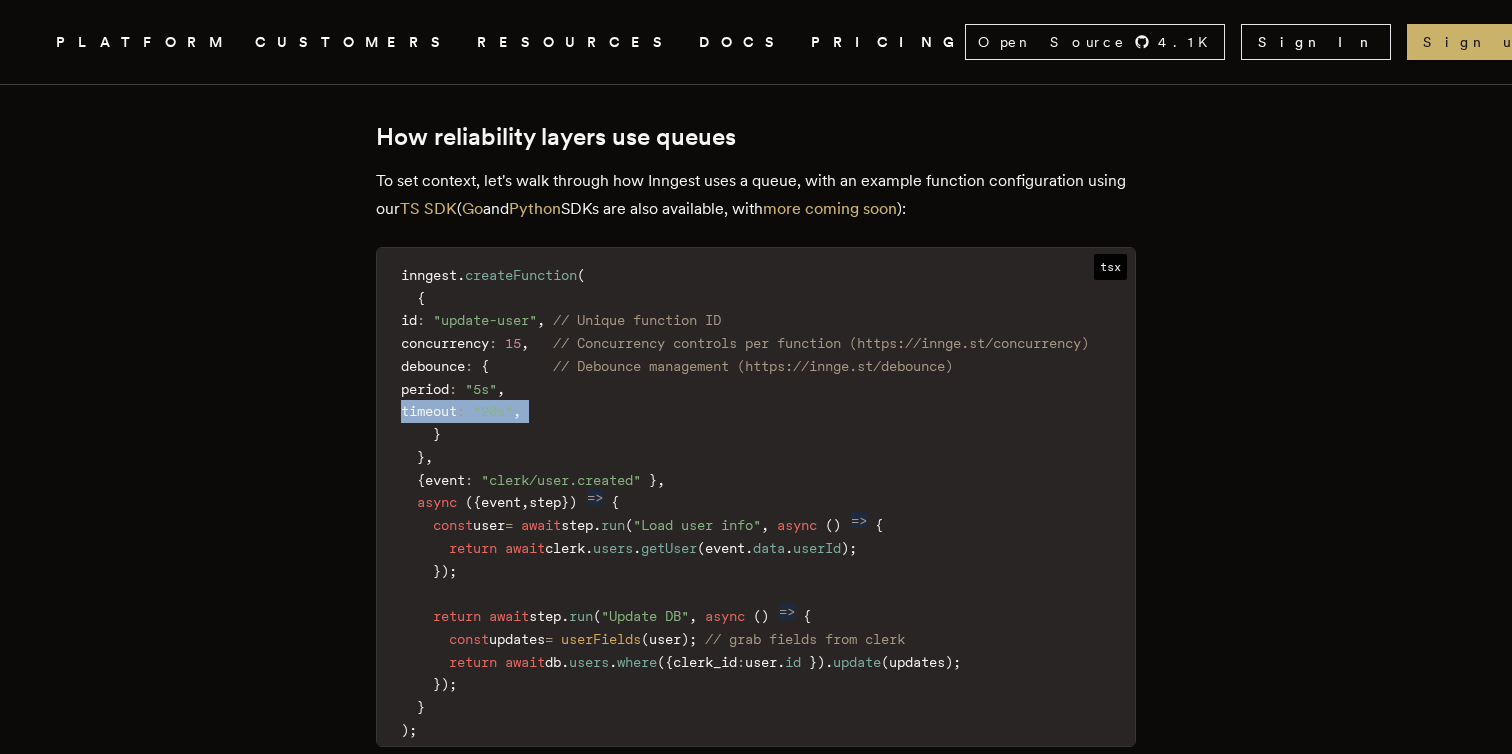 click on "inngest . createFunction (
{
id :   "update-user" ,   // Unique function ID
concurrency :   15 ,     // Concurrency controls per function (https://innge.st/concurrency)
debounce :   {          // Debounce management (https://innge.st/debounce)
period :   "5s" ,
timeout :   "20s" ,
}
} ,
{  event :   "clerk/user.created"   } ,
async   ( {  event ,  step  } )   =>   {
const  user  =   await  step . run ( "Load user info" ,   async   ( )   =>   {
return   await  clerk . users . getUser ( event . data . userId ) ;
} ) ;
return   await  step . run ( "Update DB" ,   async   ( )   =>   {
const  updates  =   userFields ( user ) ;   // grab fields from clerk
return   await  db . users . where ( {  clerk_id :  user . id   } ) . update ( updates ) ;
} ) ;
}
) ;" at bounding box center (756, 503) 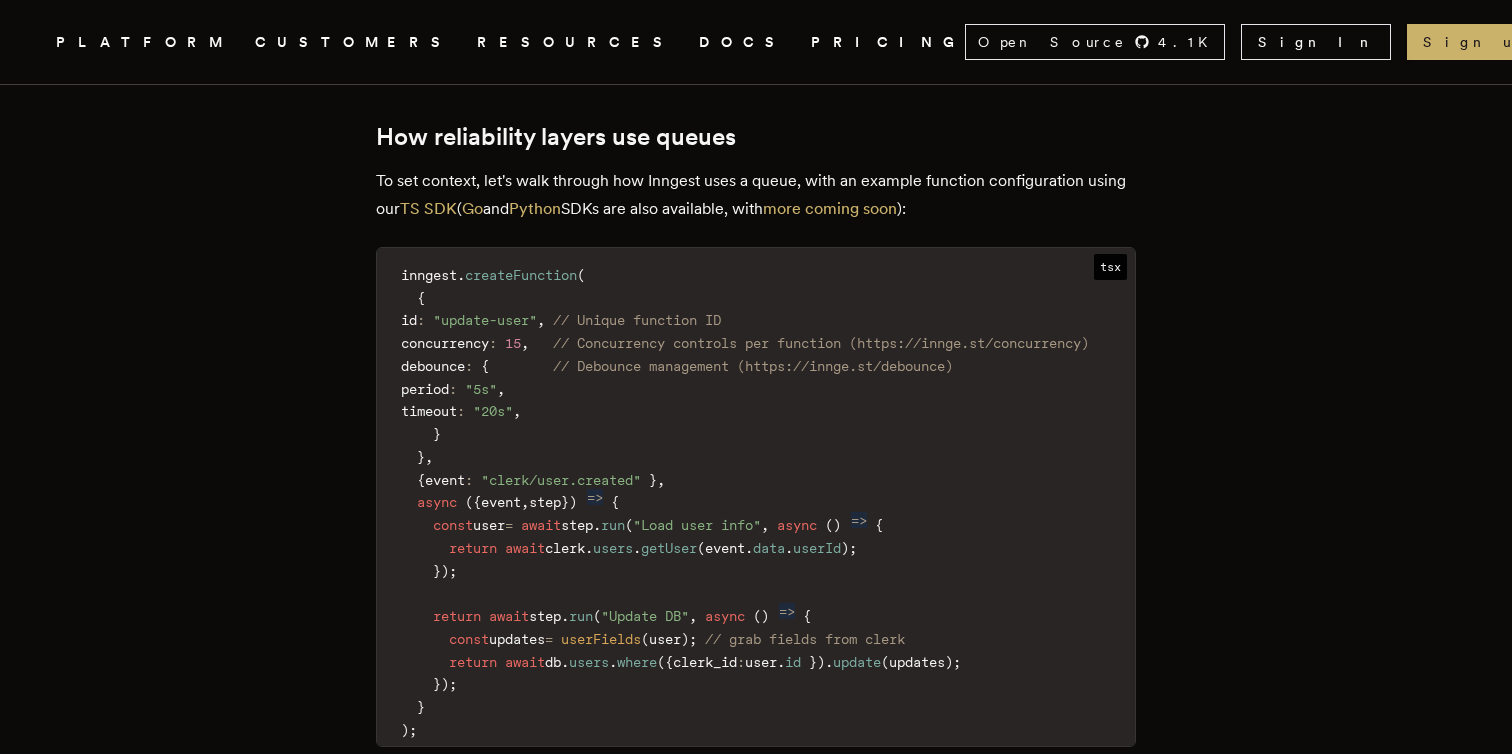click on "inngest . createFunction (
{
id :   "update-user" ,   // Unique function ID
concurrency :   15 ,     // Concurrency controls per function (https://innge.st/concurrency)
debounce :   {          // Debounce management (https://innge.st/debounce)
period :   "5s" ,
timeout :   "20s" ,
}
} ,
{  event :   "clerk/user.created"   } ,
async   ( {  event ,  step  } )   =>   {
const  user  =   await  step . run ( "Load user info" ,   async   ( )   =>   {
return   await  clerk . users . getUser ( event . data . userId ) ;
} ) ;
return   await  step . run ( "Update DB" ,   async   ( )   =>   {
const  updates  =   userFields ( user ) ;   // grab fields from clerk
return   await  db . users . where ( {  clerk_id :  user . id   } ) . update ( updates ) ;
} ) ;
}
) ;" at bounding box center (756, 503) 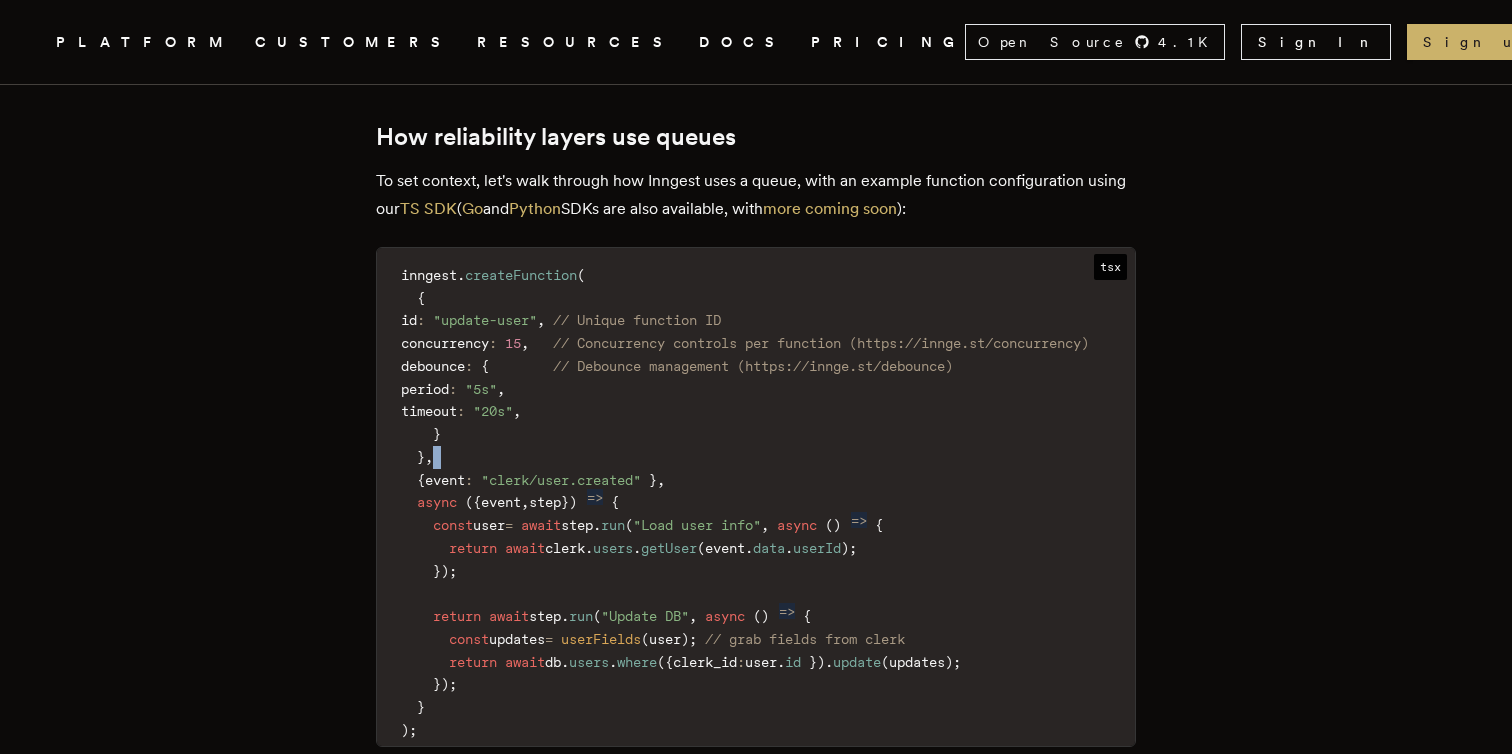 click on "inngest . createFunction (
{
id :   "update-user" ,   // Unique function ID
concurrency :   15 ,     // Concurrency controls per function (https://innge.st/concurrency)
debounce :   {          // Debounce management (https://innge.st/debounce)
period :   "5s" ,
timeout :   "20s" ,
}
} ,
{  event :   "clerk/user.created"   } ,
async   ( {  event ,  step  } )   =>   {
const  user  =   await  step . run ( "Load user info" ,   async   ( )   =>   {
return   await  clerk . users . getUser ( event . data . userId ) ;
} ) ;
return   await  step . run ( "Update DB" ,   async   ( )   =>   {
const  updates  =   userFields ( user ) ;   // grab fields from clerk
return   await  db . users . where ( {  clerk_id :  user . id   } ) . update ( updates ) ;
} ) ;
}
) ;" at bounding box center [756, 503] 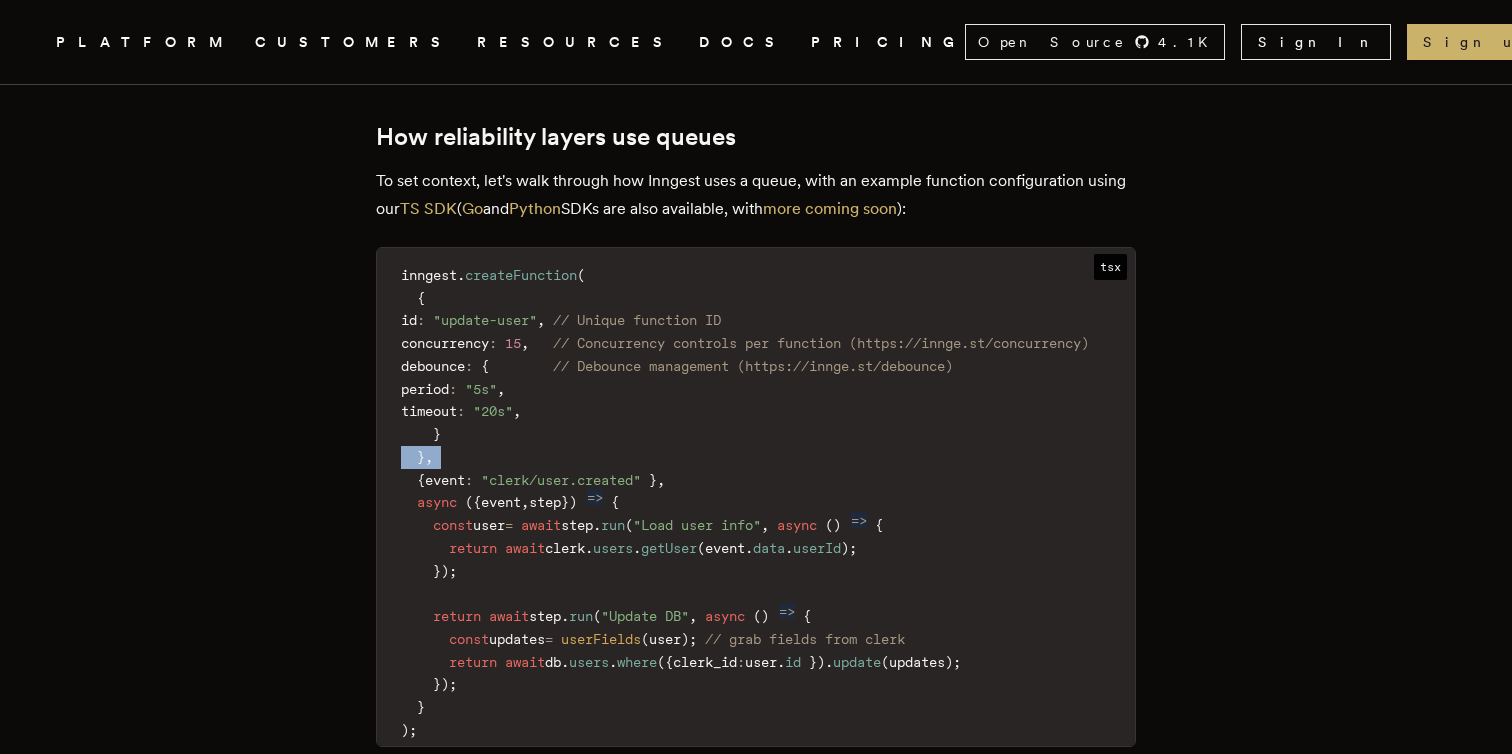 click on "inngest . createFunction (
{
id :   "update-user" ,   // Unique function ID
concurrency :   15 ,     // Concurrency controls per function (https://innge.st/concurrency)
debounce :   {          // Debounce management (https://innge.st/debounce)
period :   "5s" ,
timeout :   "20s" ,
}
} ,
{  event :   "clerk/user.created"   } ,
async   ( {  event ,  step  } )   =>   {
const  user  =   await  step . run ( "Load user info" ,   async   ( )   =>   {
return   await  clerk . users . getUser ( event . data . userId ) ;
} ) ;
return   await  step . run ( "Update DB" ,   async   ( )   =>   {
const  updates  =   userFields ( user ) ;   // grab fields from clerk
return   await  db . users . where ( {  clerk_id :  user . id   } ) . update ( updates ) ;
} ) ;
}
) ;" at bounding box center (756, 503) 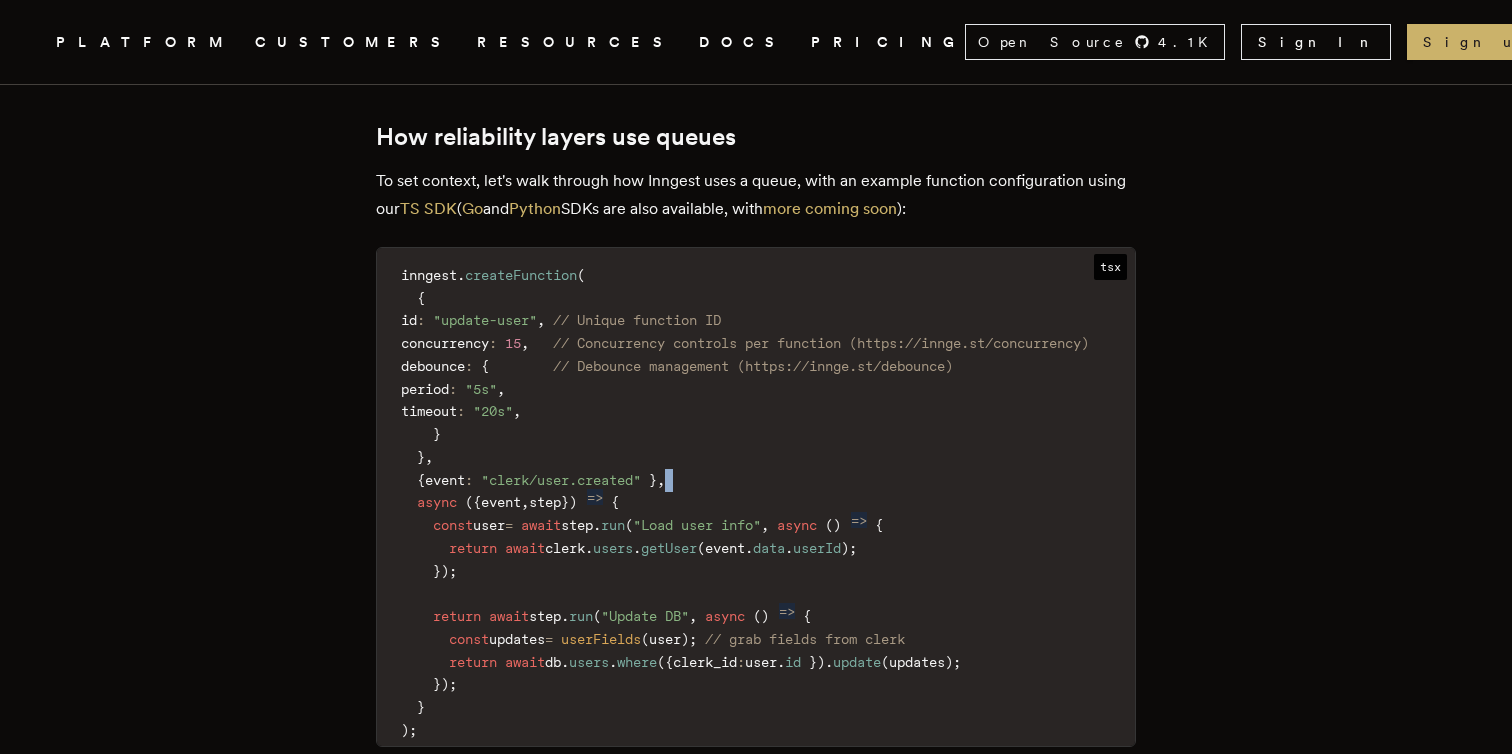 click on "inngest . createFunction (
{
id :   "update-user" ,   // Unique function ID
concurrency :   15 ,     // Concurrency controls per function (https://innge.st/concurrency)
debounce :   {          // Debounce management (https://innge.st/debounce)
period :   "5s" ,
timeout :   "20s" ,
}
} ,
{  event :   "clerk/user.created"   } ,
async   ( {  event ,  step  } )   =>   {
const  user  =   await  step . run ( "Load user info" ,   async   ( )   =>   {
return   await  clerk . users . getUser ( event . data . userId ) ;
} ) ;
return   await  step . run ( "Update DB" ,   async   ( )   =>   {
const  updates  =   userFields ( user ) ;   // grab fields from clerk
return   await  db . users . where ( {  clerk_id :  user . id   } ) . update ( updates ) ;
} ) ;
}
) ;" at bounding box center (756, 503) 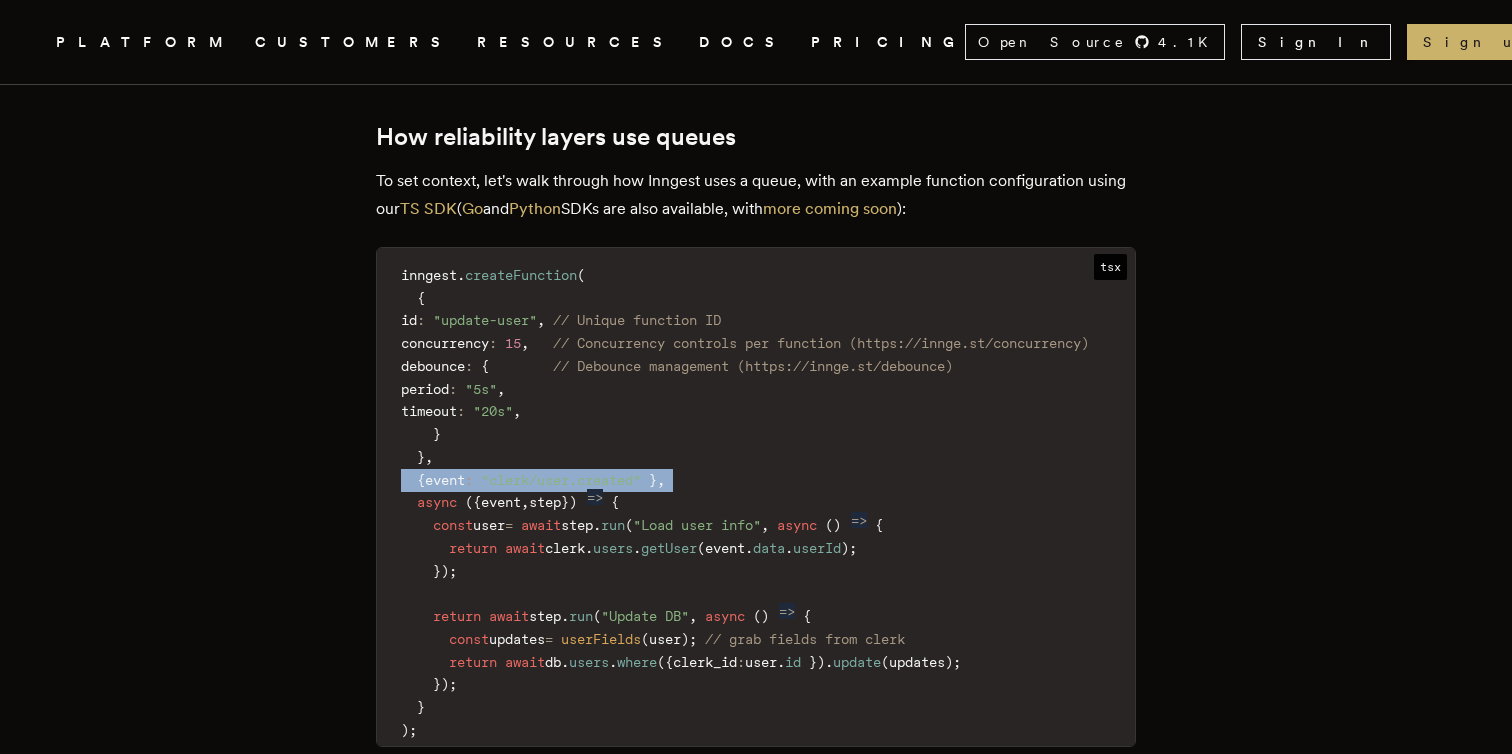 click on "inngest . createFunction (
{
id :   "update-user" ,   // Unique function ID
concurrency :   15 ,     // Concurrency controls per function (https://innge.st/concurrency)
debounce :   {          // Debounce management (https://innge.st/debounce)
period :   "5s" ,
timeout :   "20s" ,
}
} ,
{  event :   "clerk/user.created"   } ,
async   ( {  event ,  step  } )   =>   {
const  user  =   await  step . run ( "Load user info" ,   async   ( )   =>   {
return   await  clerk . users . getUser ( event . data . userId ) ;
} ) ;
return   await  step . run ( "Update DB" ,   async   ( )   =>   {
const  updates  =   userFields ( user ) ;   // grab fields from clerk
return   await  db . users . where ( {  clerk_id :  user . id   } ) . update ( updates ) ;
} ) ;
}
) ;" at bounding box center [756, 503] 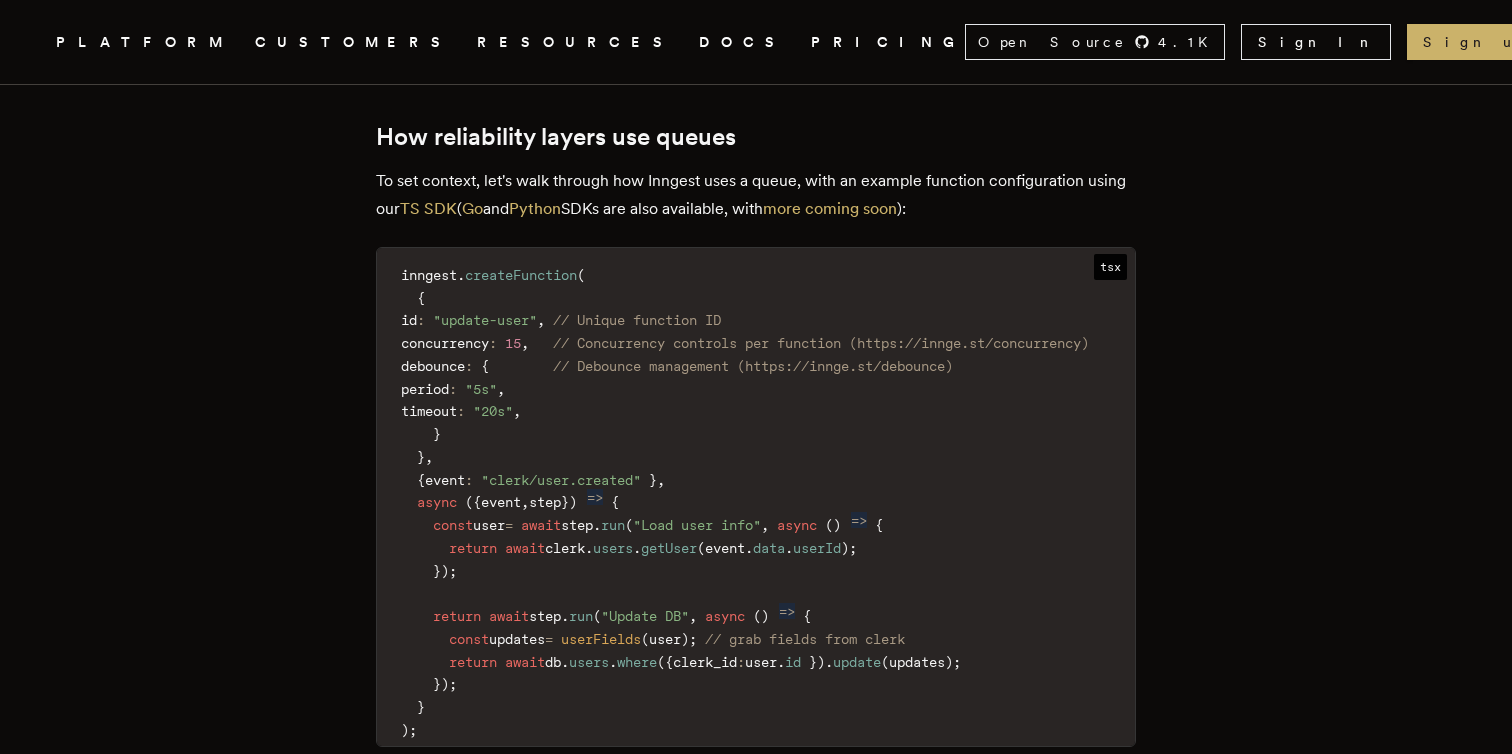click on "inngest . createFunction (
{
id :   "update-user" ,   // Unique function ID
concurrency :   15 ,     // Concurrency controls per function (https://innge.st/concurrency)
debounce :   {          // Debounce management (https://innge.st/debounce)
period :   "5s" ,
timeout :   "20s" ,
}
} ,
{  event :   "clerk/user.created"   } ,
async   ( {  event ,  step  } )   =>   {
const  user  =   await  step . run ( "Load user info" ,   async   ( )   =>   {
return   await  clerk . users . getUser ( event . data . userId ) ;
} ) ;
return   await  step . run ( "Update DB" ,   async   ( )   =>   {
const  updates  =   userFields ( user ) ;   // grab fields from clerk
return   await  db . users . where ( {  clerk_id :  user . id   } ) . update ( updates ) ;
} ) ;
}
) ;" at bounding box center [756, 503] 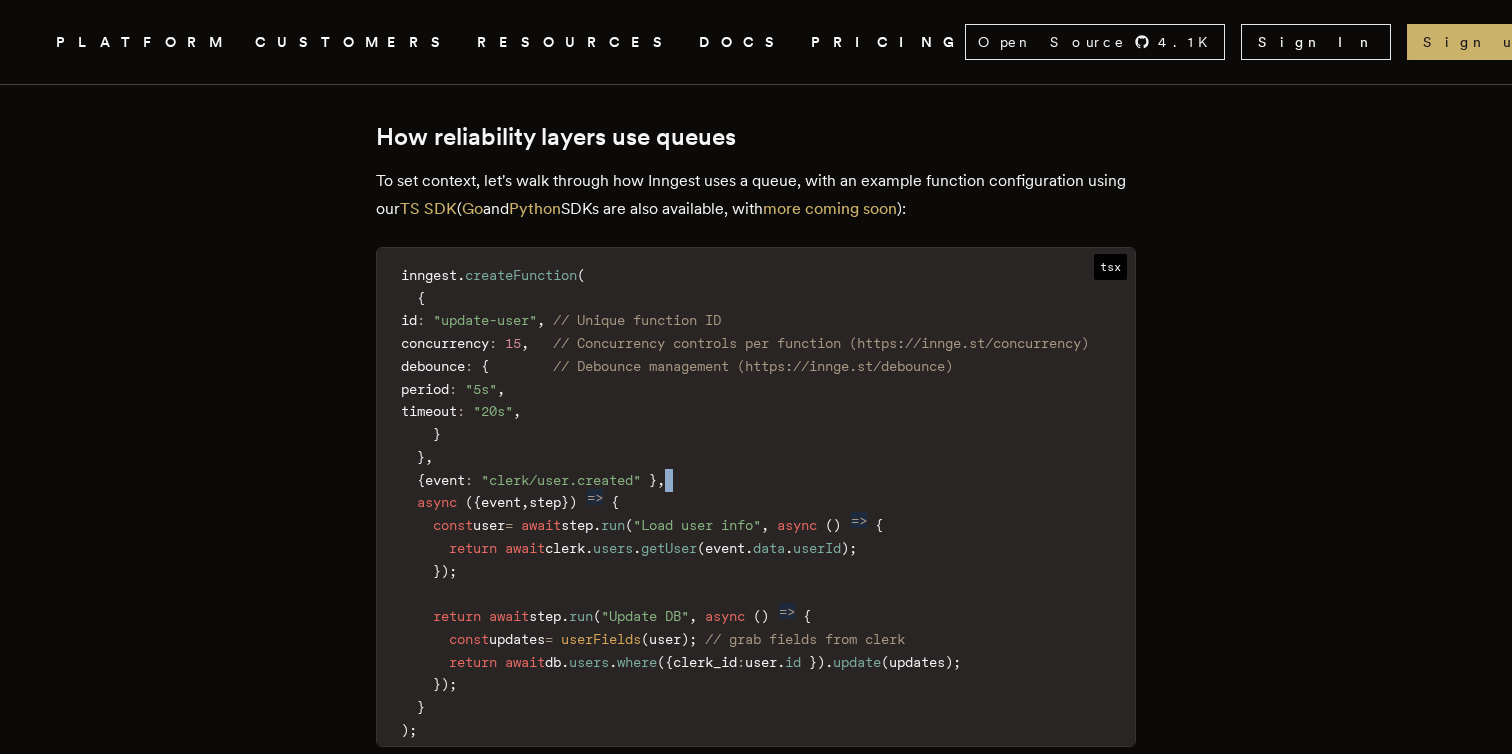 click on "inngest . createFunction (
{
id :   "update-user" ,   // Unique function ID
concurrency :   15 ,     // Concurrency controls per function (https://innge.st/concurrency)
debounce :   {          // Debounce management (https://innge.st/debounce)
period :   "5s" ,
timeout :   "20s" ,
}
} ,
{  event :   "clerk/user.created"   } ,
async   ( {  event ,  step  } )   =>   {
const  user  =   await  step . run ( "Load user info" ,   async   ( )   =>   {
return   await  clerk . users . getUser ( event . data . userId ) ;
} ) ;
return   await  step . run ( "Update DB" ,   async   ( )   =>   {
const  updates  =   userFields ( user ) ;   // grab fields from clerk
return   await  db . users . where ( {  clerk_id :  user . id   } ) . update ( updates ) ;
} ) ;
}
) ;" at bounding box center (756, 503) 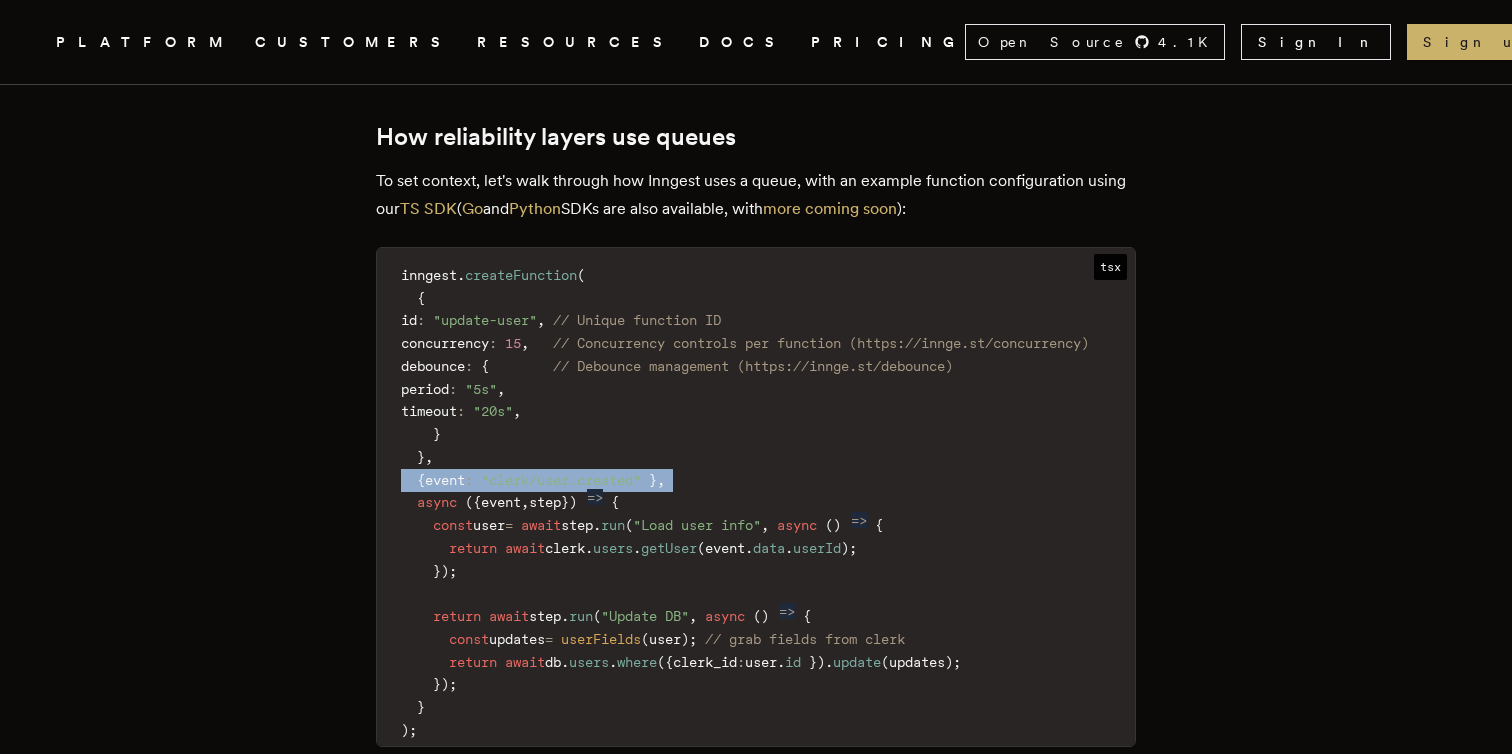 click on "inngest . createFunction (
{
id :   "update-user" ,   // Unique function ID
concurrency :   15 ,     // Concurrency controls per function (https://innge.st/concurrency)
debounce :   {          // Debounce management (https://innge.st/debounce)
period :   "5s" ,
timeout :   "20s" ,
}
} ,
{  event :   "clerk/user.created"   } ,
async   ( {  event ,  step  } )   =>   {
const  user  =   await  step . run ( "Load user info" ,   async   ( )   =>   {
return   await  clerk . users . getUser ( event . data . userId ) ;
} ) ;
return   await  step . run ( "Update DB" ,   async   ( )   =>   {
const  updates  =   userFields ( user ) ;   // grab fields from clerk
return   await  db . users . where ( {  clerk_id :  user . id   } ) . update ( updates ) ;
} ) ;
}
) ;" at bounding box center (756, 503) 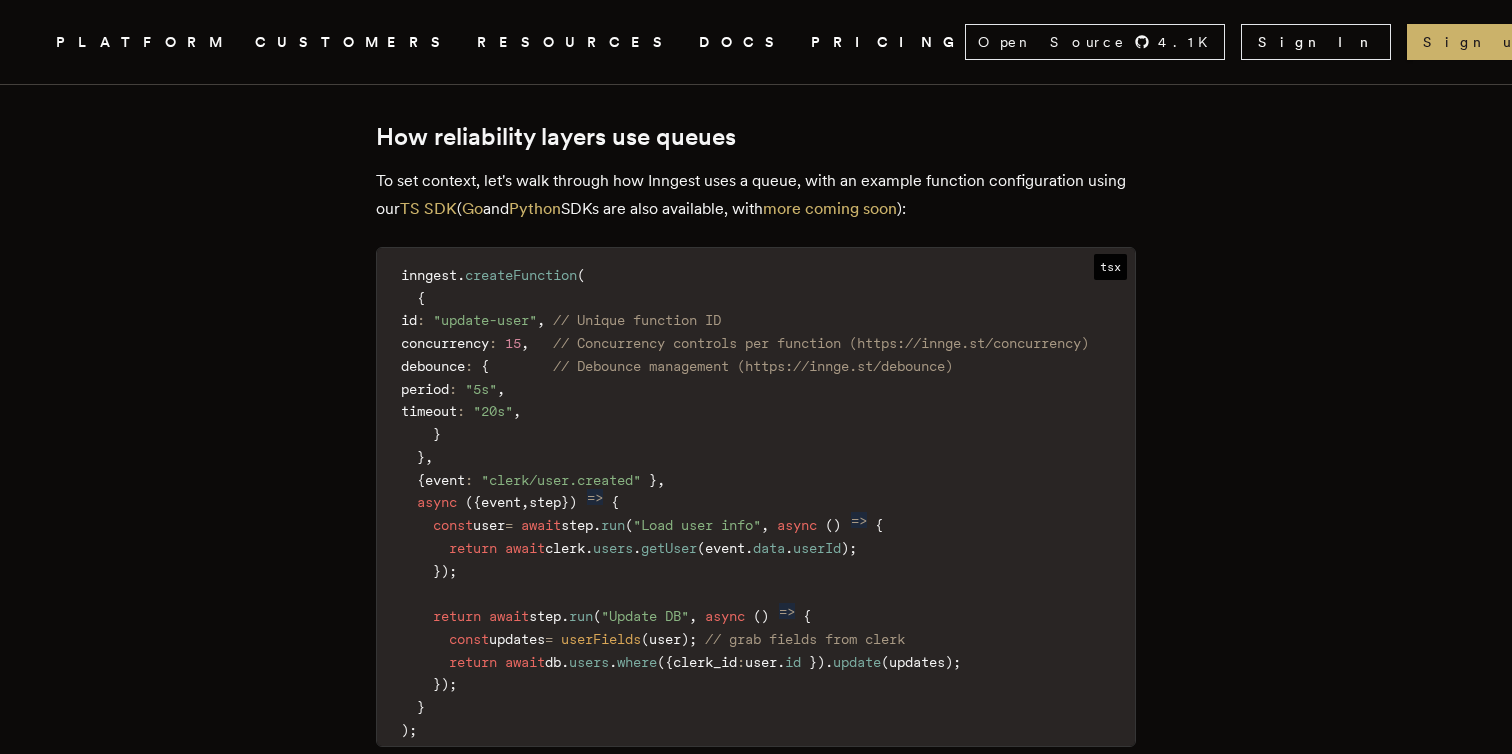 click on "inngest . createFunction (
{
id :   "update-user" ,   // Unique function ID
concurrency :   15 ,     // Concurrency controls per function (https://innge.st/concurrency)
debounce :   {          // Debounce management (https://innge.st/debounce)
period :   "5s" ,
timeout :   "20s" ,
}
} ,
{  event :   "clerk/user.created"   } ,
async   ( {  event ,  step  } )   =>   {
const  user  =   await  step . run ( "Load user info" ,   async   ( )   =>   {
return   await  clerk . users . getUser ( event . data . userId ) ;
} ) ;
return   await  step . run ( "Update DB" ,   async   ( )   =>   {
const  updates  =   userFields ( user ) ;   // grab fields from clerk
return   await  db . users . where ( {  clerk_id :  user . id   } ) . update ( updates ) ;
} ) ;
}
) ;" at bounding box center [756, 503] 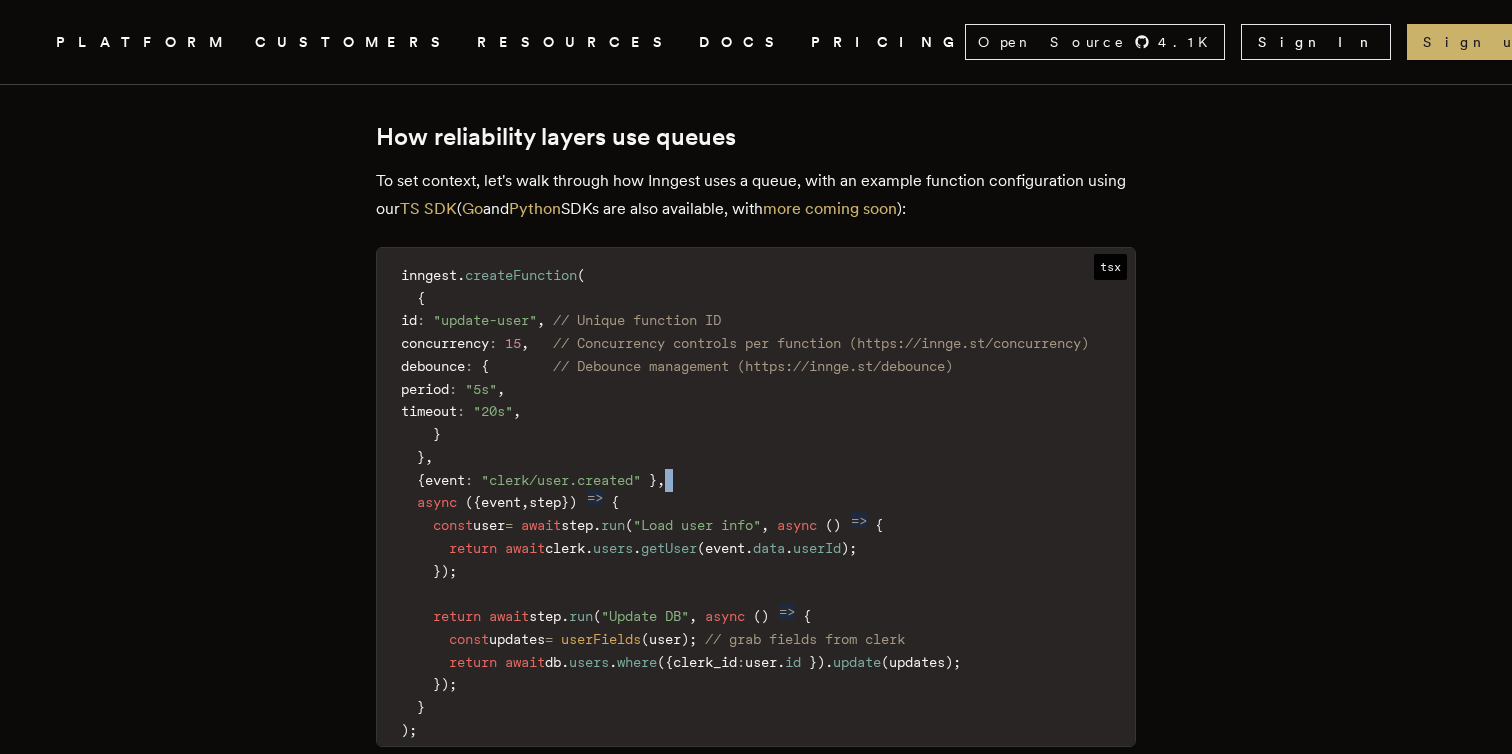 click on "inngest . createFunction (
{
id :   "update-user" ,   // Unique function ID
concurrency :   15 ,     // Concurrency controls per function (https://innge.st/concurrency)
debounce :   {          // Debounce management (https://innge.st/debounce)
period :   "5s" ,
timeout :   "20s" ,
}
} ,
{  event :   "clerk/user.created"   } ,
async   ( {  event ,  step  } )   =>   {
const  user  =   await  step . run ( "Load user info" ,   async   ( )   =>   {
return   await  clerk . users . getUser ( event . data . userId ) ;
} ) ;
return   await  step . run ( "Update DB" ,   async   ( )   =>   {
const  updates  =   userFields ( user ) ;   // grab fields from clerk
return   await  db . users . where ( {  clerk_id :  user . id   } ) . update ( updates ) ;
} ) ;
}
) ;" at bounding box center (756, 503) 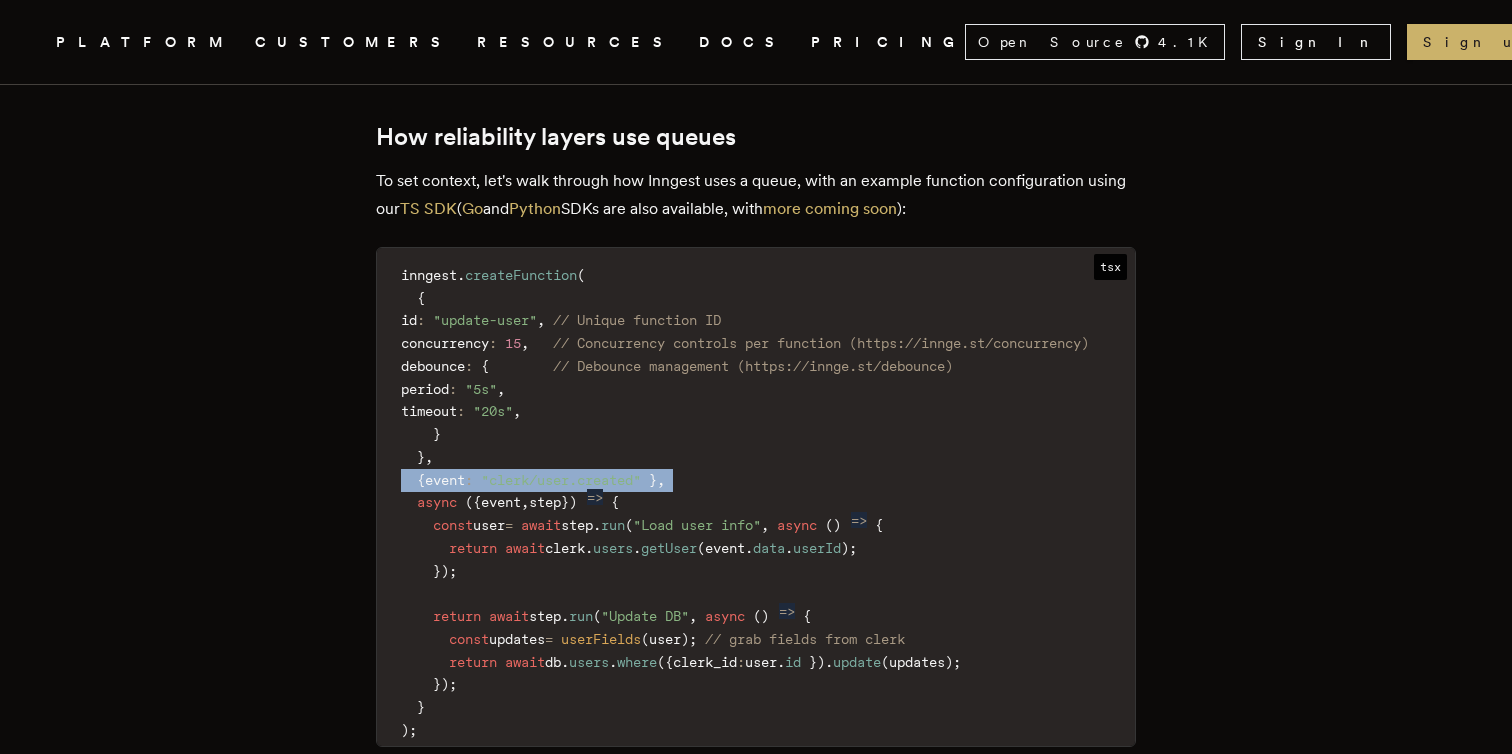 click on "inngest . createFunction (
{
id :   "update-user" ,   // Unique function ID
concurrency :   15 ,     // Concurrency controls per function (https://innge.st/concurrency)
debounce :   {          // Debounce management (https://innge.st/debounce)
period :   "5s" ,
timeout :   "20s" ,
}
} ,
{  event :   "clerk/user.created"   } ,
async   ( {  event ,  step  } )   =>   {
const  user  =   await  step . run ( "Load user info" ,   async   ( )   =>   {
return   await  clerk . users . getUser ( event . data . userId ) ;
} ) ;
return   await  step . run ( "Update DB" ,   async   ( )   =>   {
const  updates  =   userFields ( user ) ;   // grab fields from clerk
return   await  db . users . where ( {  clerk_id :  user . id   } ) . update ( updates ) ;
} ) ;
}
) ;" at bounding box center (756, 503) 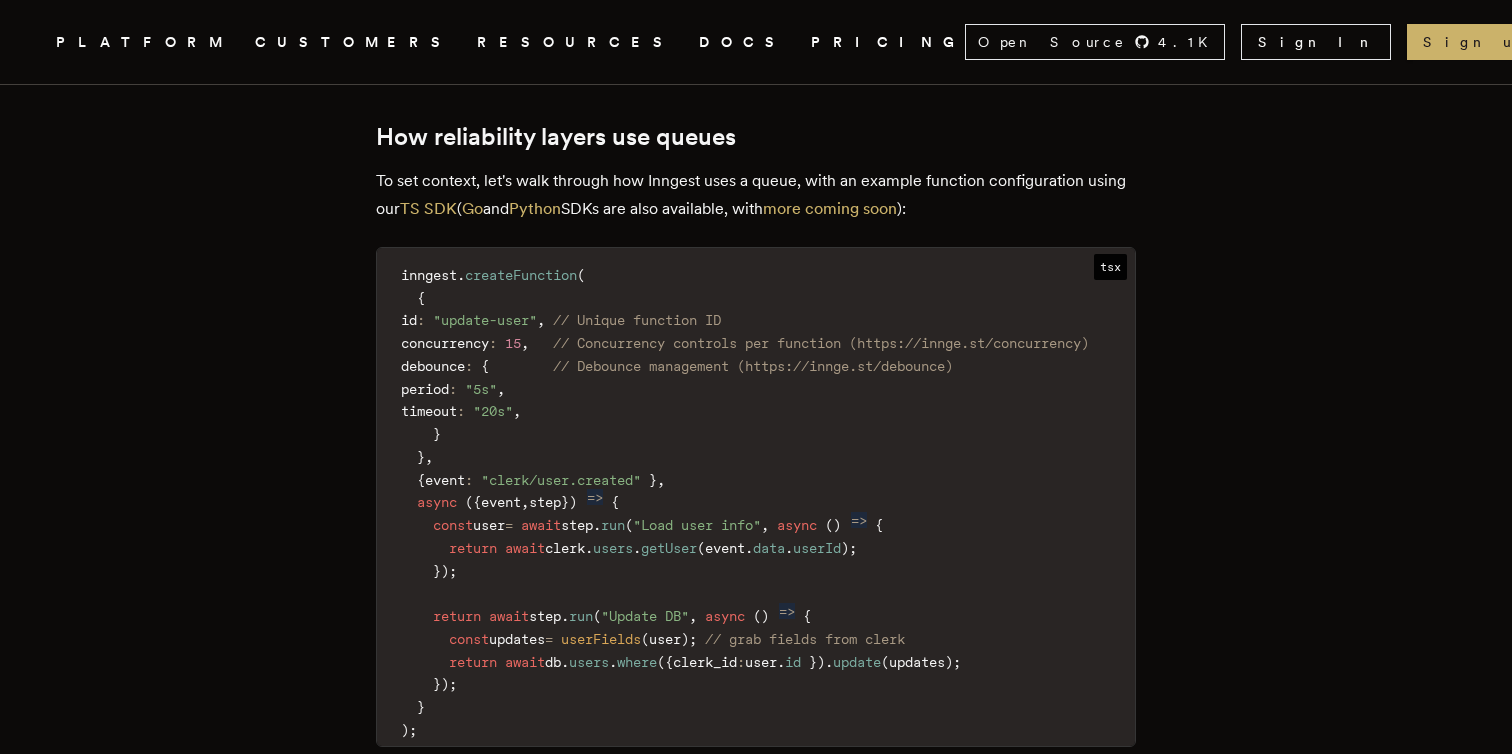 click on "inngest . createFunction (
{
id :   "update-user" ,   // Unique function ID
concurrency :   15 ,     // Concurrency controls per function (https://innge.st/concurrency)
debounce :   {          // Debounce management (https://innge.st/debounce)
period :   "5s" ,
timeout :   "20s" ,
}
} ,
{  event :   "clerk/user.created"   } ,
async   ( {  event ,  step  } )   =>   {
const  user  =   await  step . run ( "Load user info" ,   async   ( )   =>   {
return   await  clerk . users . getUser ( event . data . userId ) ;
} ) ;
return   await  step . run ( "Update DB" ,   async   ( )   =>   {
const  updates  =   userFields ( user ) ;   // grab fields from clerk
return   await  db . users . where ( {  clerk_id :  user . id   } ) . update ( updates ) ;
} ) ;
}
) ;" at bounding box center (756, 503) 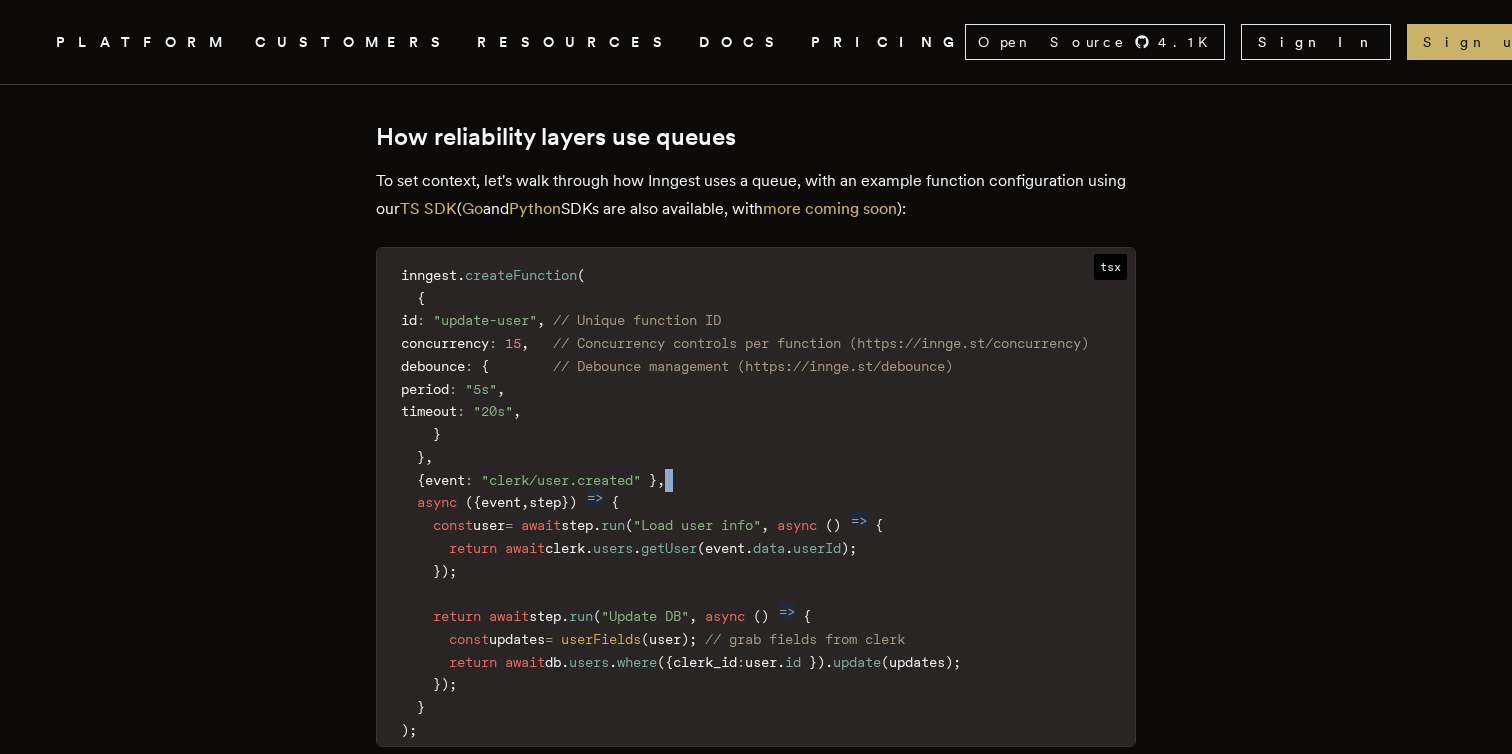 click on "inngest . createFunction (
{
id :   "update-user" ,   // Unique function ID
concurrency :   15 ,     // Concurrency controls per function (https://innge.st/concurrency)
debounce :   {          // Debounce management (https://innge.st/debounce)
period :   "5s" ,
timeout :   "20s" ,
}
} ,
{  event :   "clerk/user.created"   } ,
async   ( {  event ,  step  } )   =>   {
const  user  =   await  step . run ( "Load user info" ,   async   ( )   =>   {
return   await  clerk . users . getUser ( event . data . userId ) ;
} ) ;
return   await  step . run ( "Update DB" ,   async   ( )   =>   {
const  updates  =   userFields ( user ) ;   // grab fields from clerk
return   await  db . users . where ( {  clerk_id :  user . id   } ) . update ( updates ) ;
} ) ;
}
) ;" at bounding box center [756, 503] 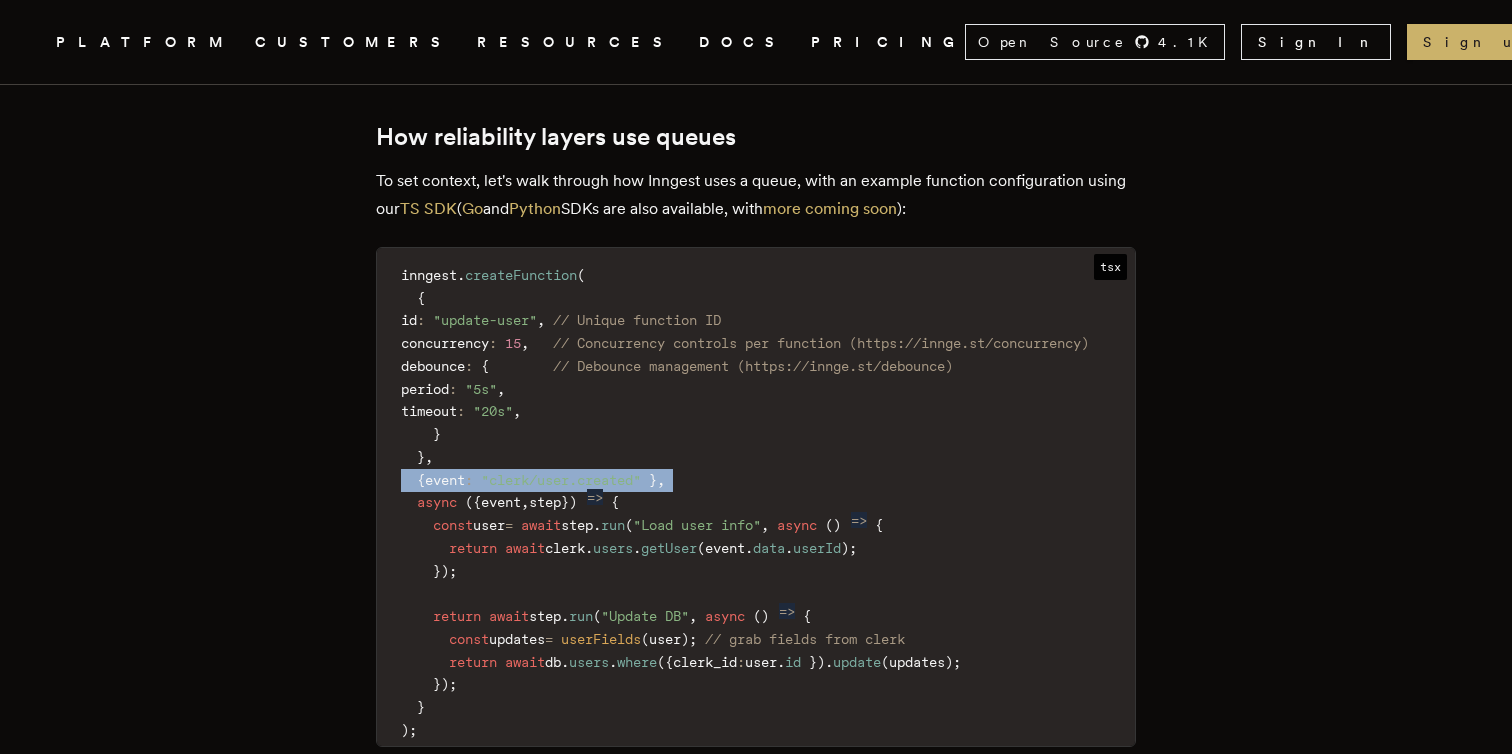 click on "inngest . createFunction (
{
id :   "update-user" ,   // Unique function ID
concurrency :   15 ,     // Concurrency controls per function (https://innge.st/concurrency)
debounce :   {          // Debounce management (https://innge.st/debounce)
period :   "5s" ,
timeout :   "20s" ,
}
} ,
{  event :   "clerk/user.created"   } ,
async   ( {  event ,  step  } )   =>   {
const  user  =   await  step . run ( "Load user info" ,   async   ( )   =>   {
return   await  clerk . users . getUser ( event . data . userId ) ;
} ) ;
return   await  step . run ( "Update DB" ,   async   ( )   =>   {
const  updates  =   userFields ( user ) ;   // grab fields from clerk
return   await  db . users . where ( {  clerk_id :  user . id   } ) . update ( updates ) ;
} ) ;
}
) ;" at bounding box center (756, 503) 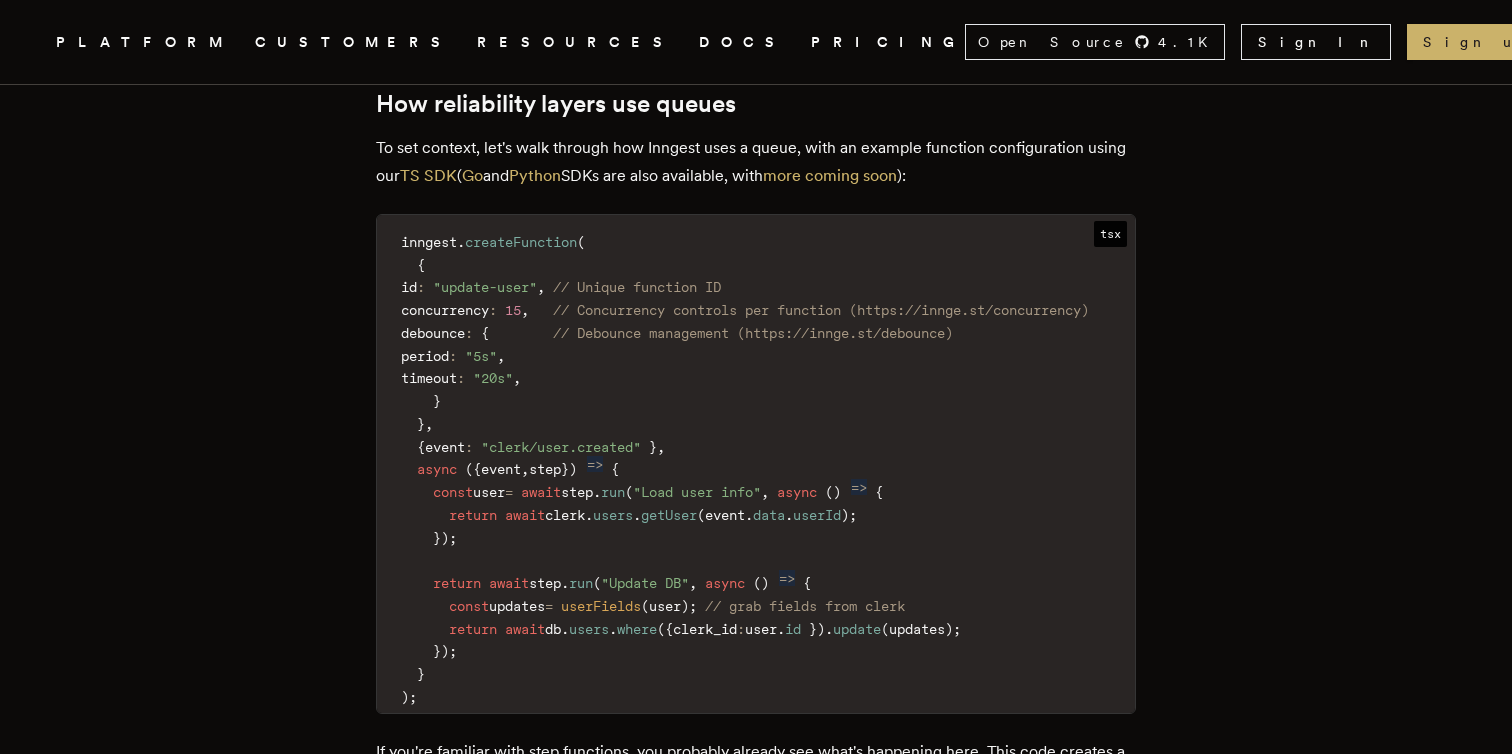 scroll, scrollTop: 2521, scrollLeft: 0, axis: vertical 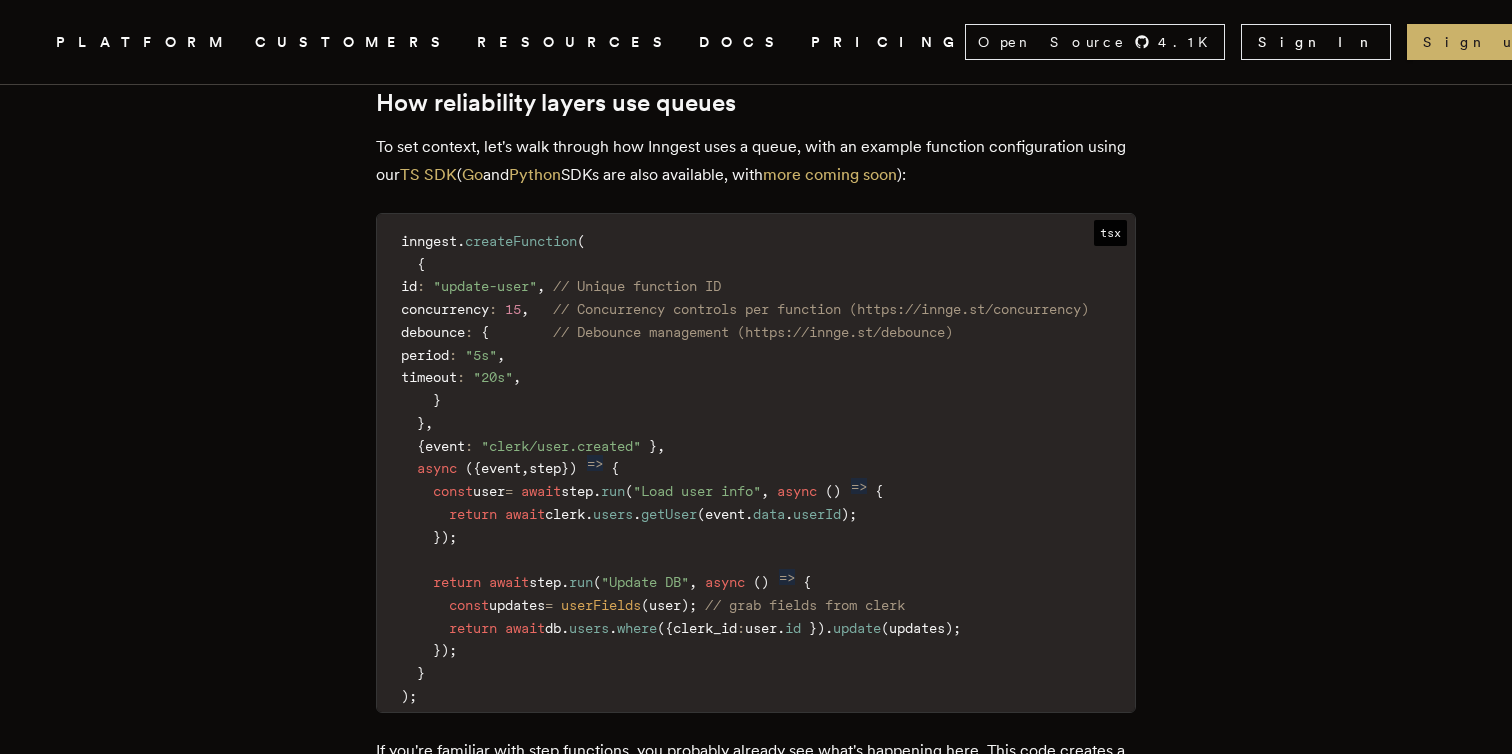 click on "inngest . createFunction (
{
id :   "update-user" ,   // Unique function ID
concurrency :   15 ,     // Concurrency controls per function (https://innge.st/concurrency)
debounce :   {          // Debounce management (https://innge.st/debounce)
period :   "5s" ,
timeout :   "20s" ,
}
} ,
{  event :   "clerk/user.created"   } ,
async   ( {  event ,  step  } )   =>   {
const  user  =   await  step . run ( "Load user info" ,   async   ( )   =>   {
return   await  clerk . users . getUser ( event . data . userId ) ;
} ) ;
return   await  step . run ( "Update DB" ,   async   ( )   =>   {
const  updates  =   userFields ( user ) ;   // grab fields from clerk
return   await  db . users . where ( {  clerk_id :  user . id   } ) . update ( updates ) ;
} ) ;
}
) ;" at bounding box center (756, 469) 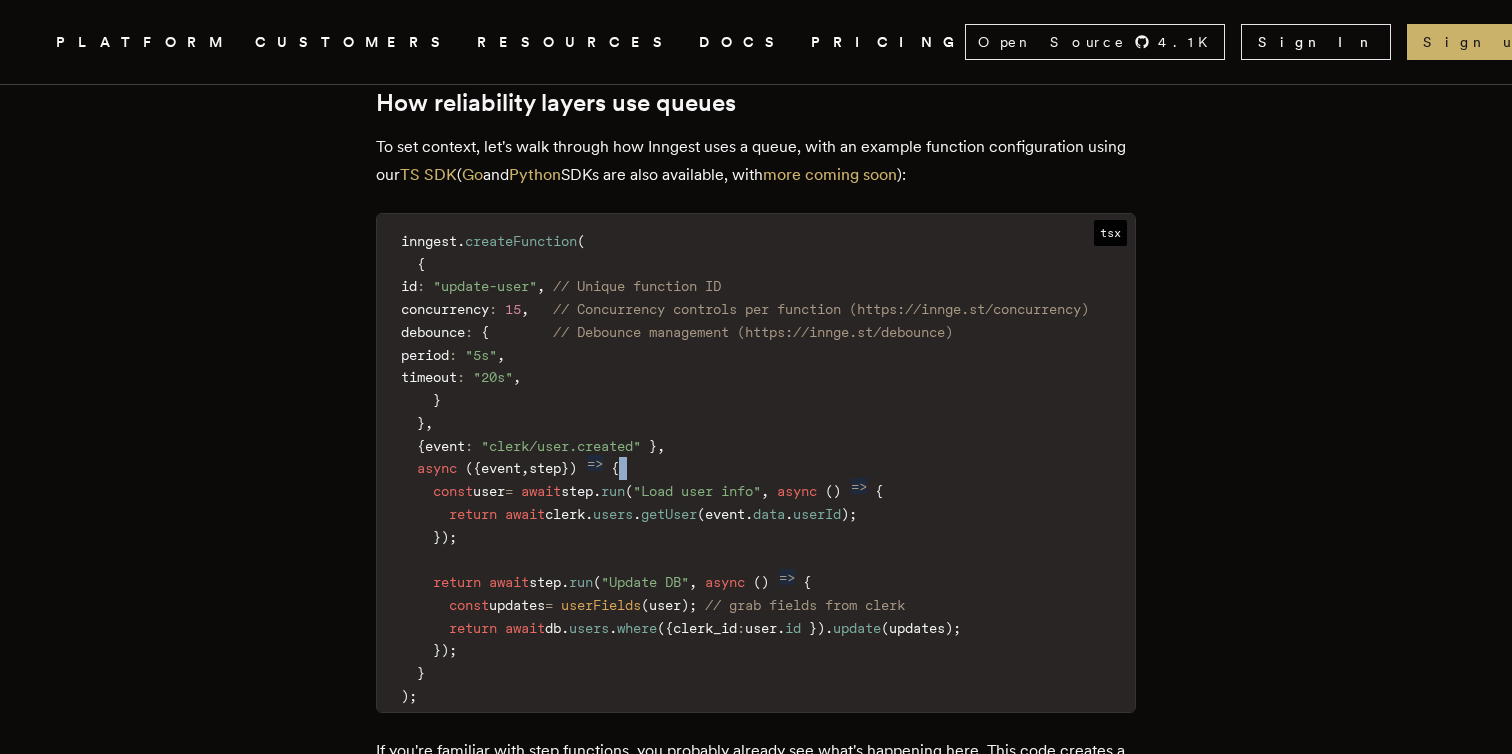 click on "inngest . createFunction (
{
id :   "update-user" ,   // Unique function ID
concurrency :   15 ,     // Concurrency controls per function (https://innge.st/concurrency)
debounce :   {          // Debounce management (https://innge.st/debounce)
period :   "5s" ,
timeout :   "20s" ,
}
} ,
{  event :   "clerk/user.created"   } ,
async   ( {  event ,  step  } )   =>   {
const  user  =   await  step . run ( "Load user info" ,   async   ( )   =>   {
return   await  clerk . users . getUser ( event . data . userId ) ;
} ) ;
return   await  step . run ( "Update DB" ,   async   ( )   =>   {
const  updates  =   userFields ( user ) ;   // grab fields from clerk
return   await  db . users . where ( {  clerk_id :  user . id   } ) . update ( updates ) ;
} ) ;
}
) ;" at bounding box center [756, 469] 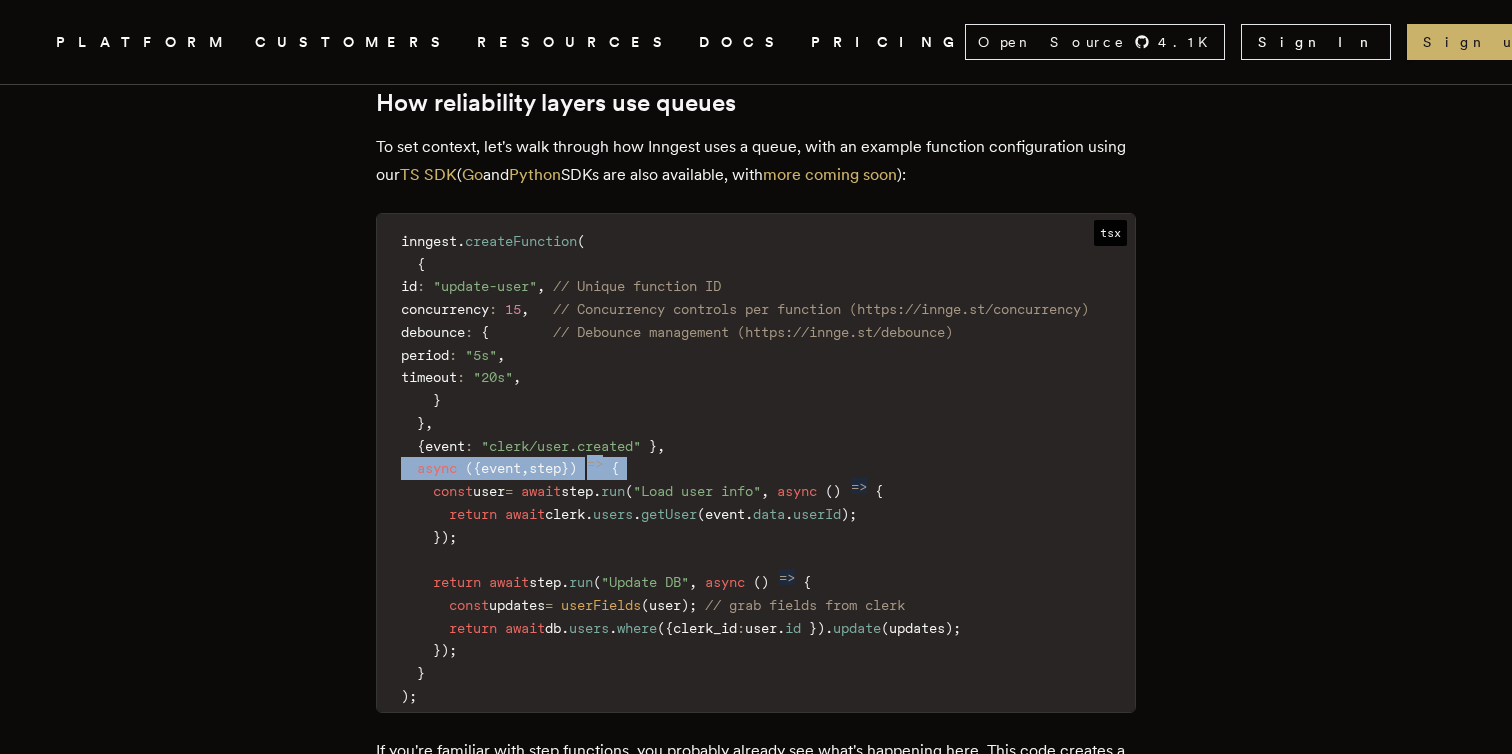 click on "inngest . createFunction (
{
id :   "update-user" ,   // Unique function ID
concurrency :   15 ,     // Concurrency controls per function (https://innge.st/concurrency)
debounce :   {          // Debounce management (https://innge.st/debounce)
period :   "5s" ,
timeout :   "20s" ,
}
} ,
{  event :   "clerk/user.created"   } ,
async   ( {  event ,  step  } )   =>   {
const  user  =   await  step . run ( "Load user info" ,   async   ( )   =>   {
return   await  clerk . users . getUser ( event . data . userId ) ;
} ) ;
return   await  step . run ( "Update DB" ,   async   ( )   =>   {
const  updates  =   userFields ( user ) ;   // grab fields from clerk
return   await  db . users . where ( {  clerk_id :  user . id   } ) . update ( updates ) ;
} ) ;
}
) ;" at bounding box center (756, 469) 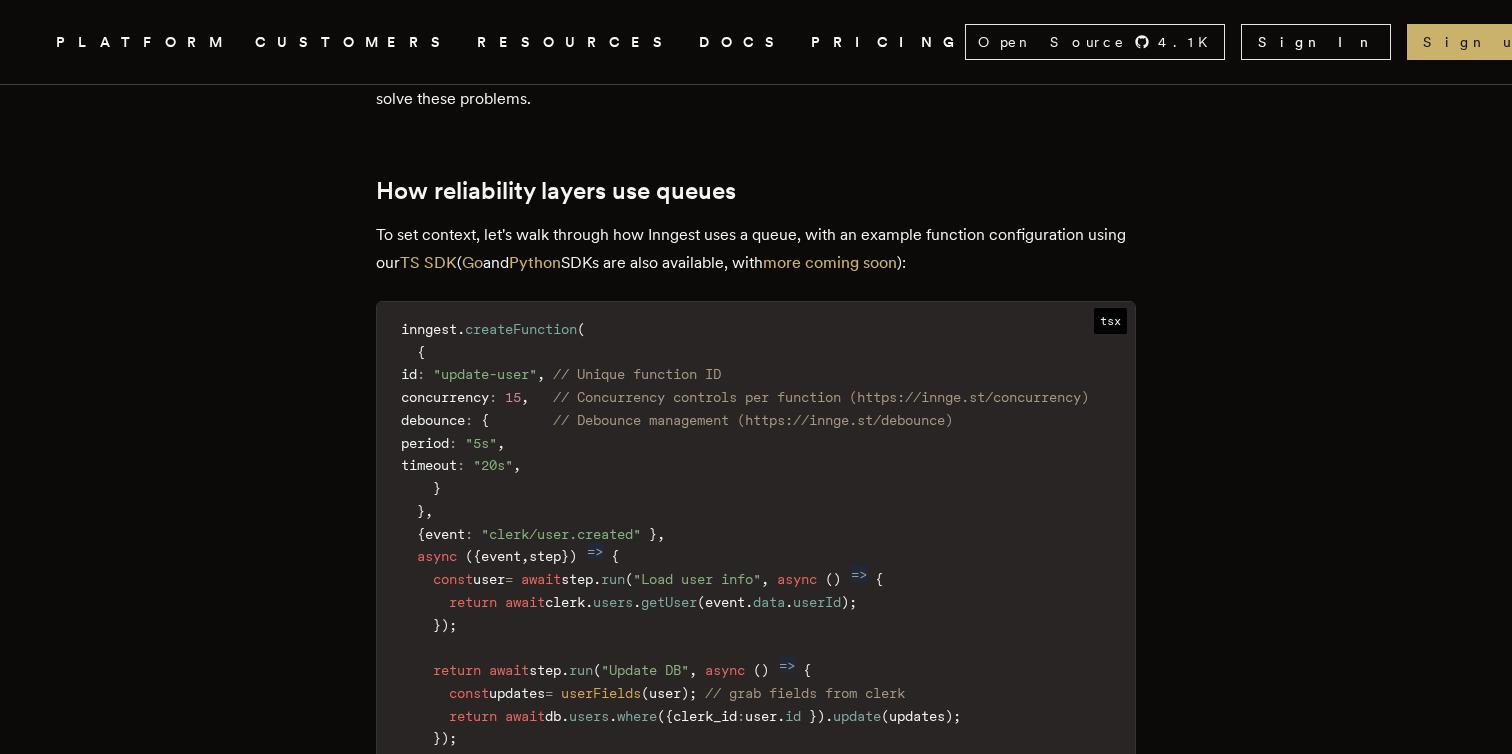 scroll, scrollTop: 2431, scrollLeft: 0, axis: vertical 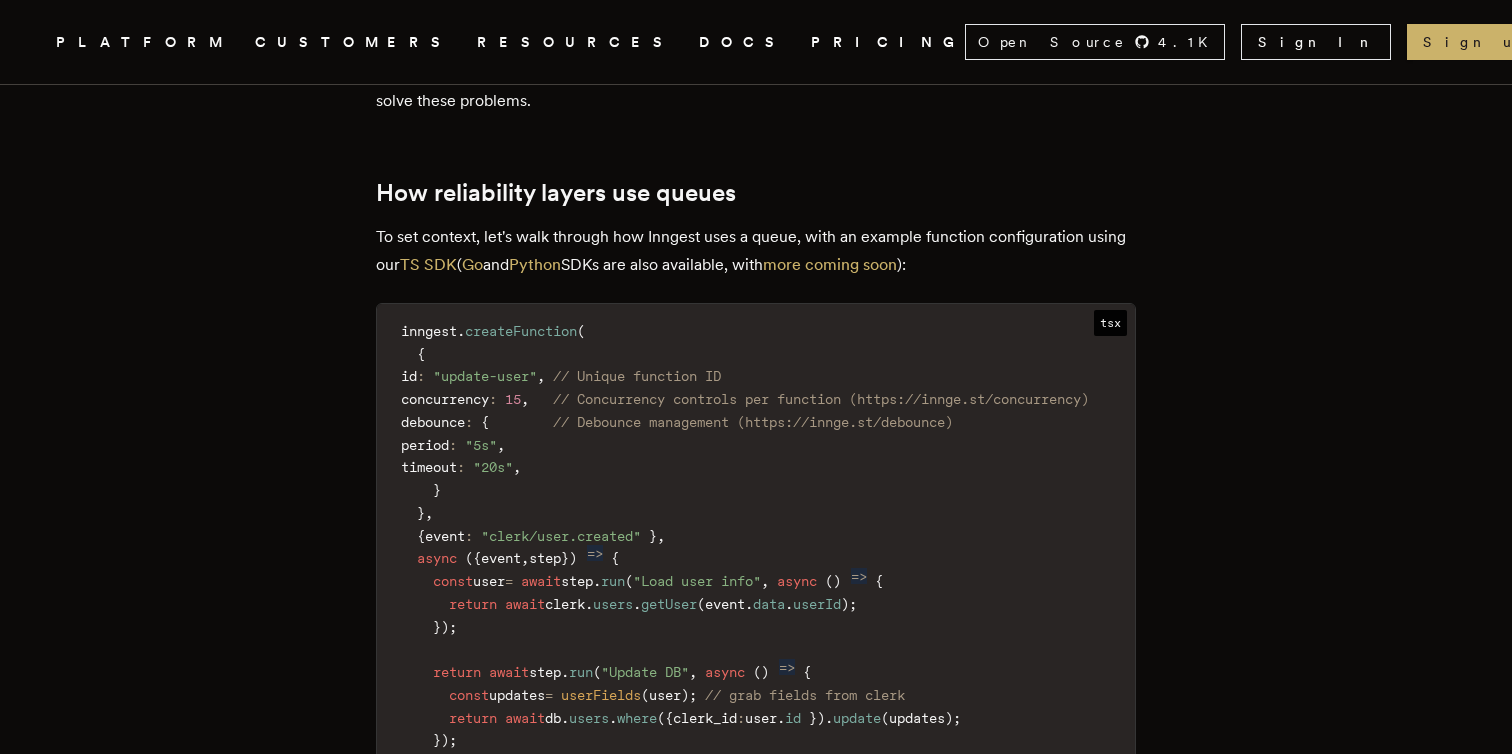 click on "inngest . createFunction (
{
id :   "update-user" ,   // Unique function ID
concurrency :   15 ,     // Concurrency controls per function (https://innge.st/concurrency)
debounce :   {          // Debounce management (https://innge.st/debounce)
period :   "5s" ,
timeout :   "20s" ,
}
} ,
{  event :   "clerk/user.created"   } ,
async   ( {  event ,  step  } )   =>   {
const  user  =   await  step . run ( "Load user info" ,   async   ( )   =>   {
return   await  clerk . users . getUser ( event . data . userId ) ;
} ) ;
return   await  step . run ( "Update DB" ,   async   ( )   =>   {
const  updates  =   userFields ( user ) ;   // grab fields from clerk
return   await  db . users . where ( {  clerk_id :  user . id   } ) . update ( updates ) ;
} ) ;
}
) ;" at bounding box center (756, 559) 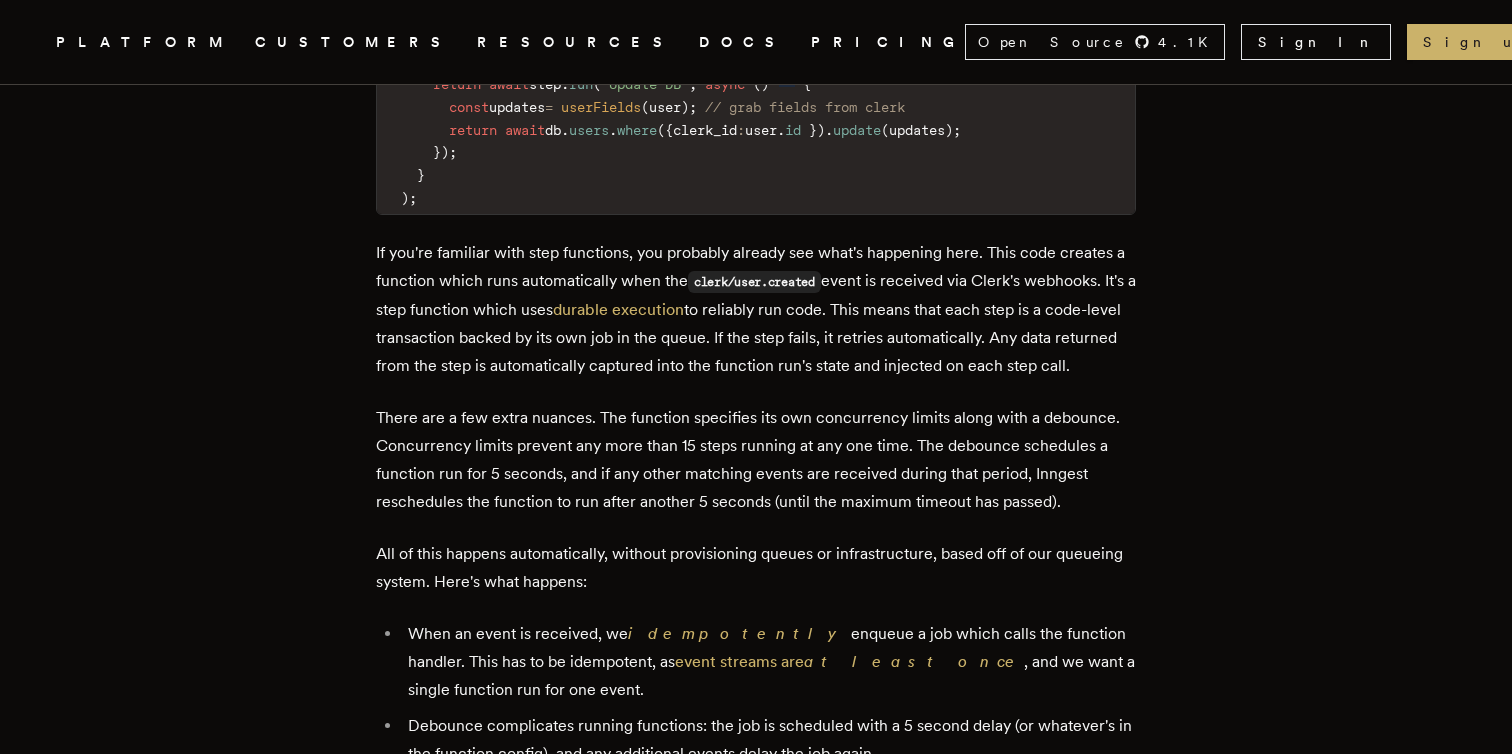 scroll, scrollTop: 3078, scrollLeft: 0, axis: vertical 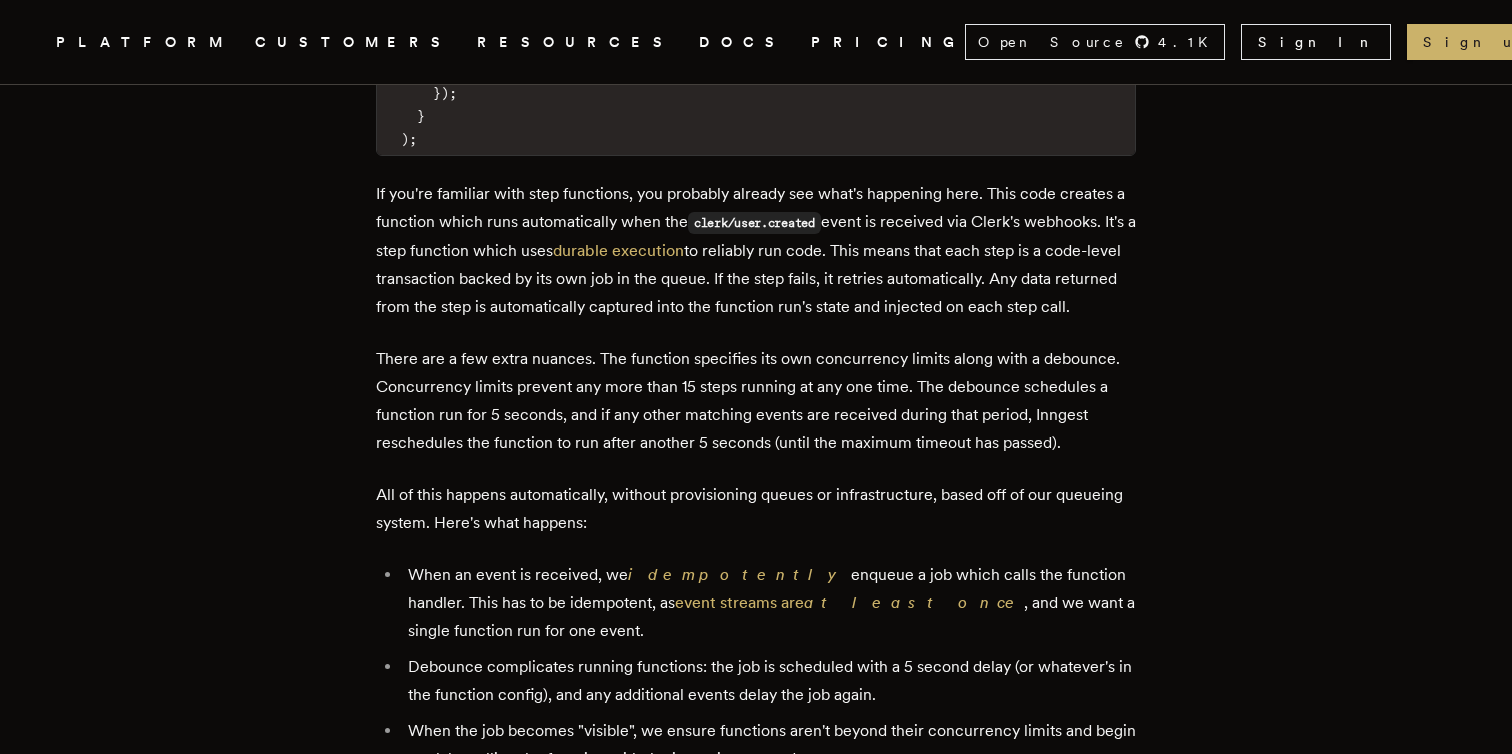 click on "There are a few extra nuances.  The function specifies its own concurrency limits along with a debounce.  Concurrency limits prevent any more than 15 steps running at any one time.  The debounce schedules a function run for 5 seconds, and if any other matching events are received during that period, Inngest reschedules the function to run after another 5 seconds (until the maximum timeout has passed)." at bounding box center [756, 401] 